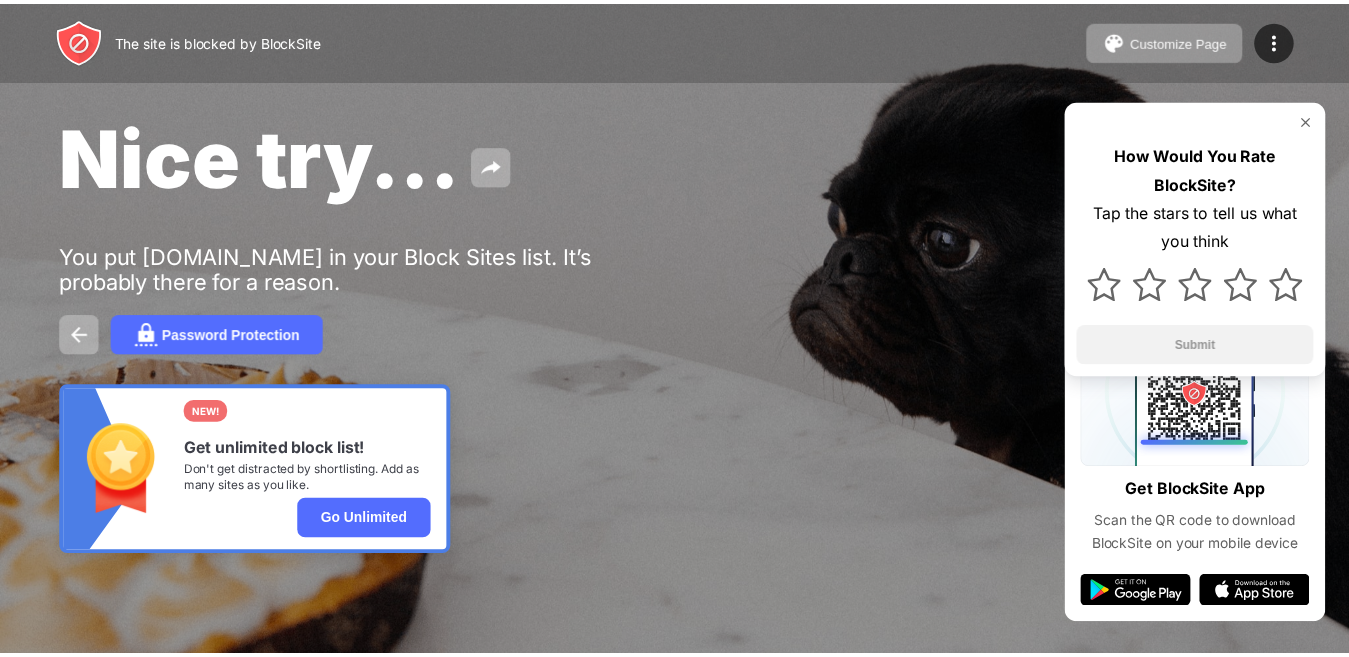 scroll, scrollTop: 0, scrollLeft: 0, axis: both 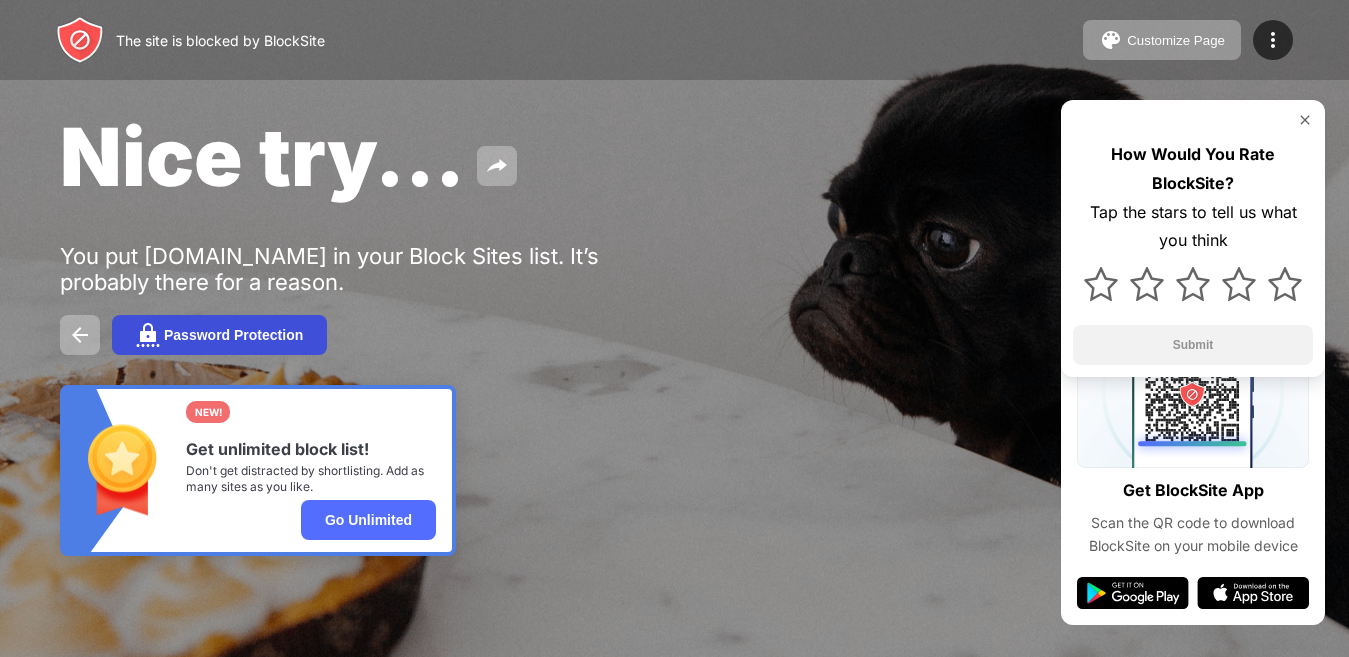 click on "Password Protection" at bounding box center (219, 335) 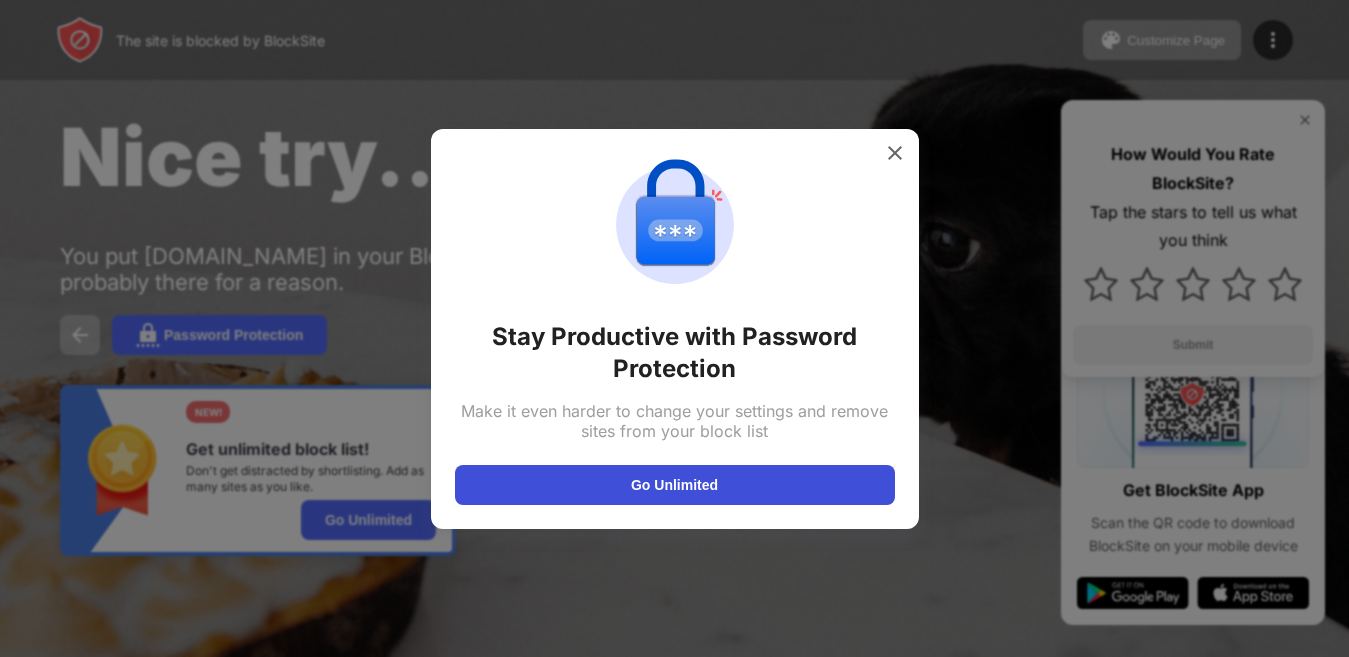 click on "Go Unlimited" at bounding box center [675, 485] 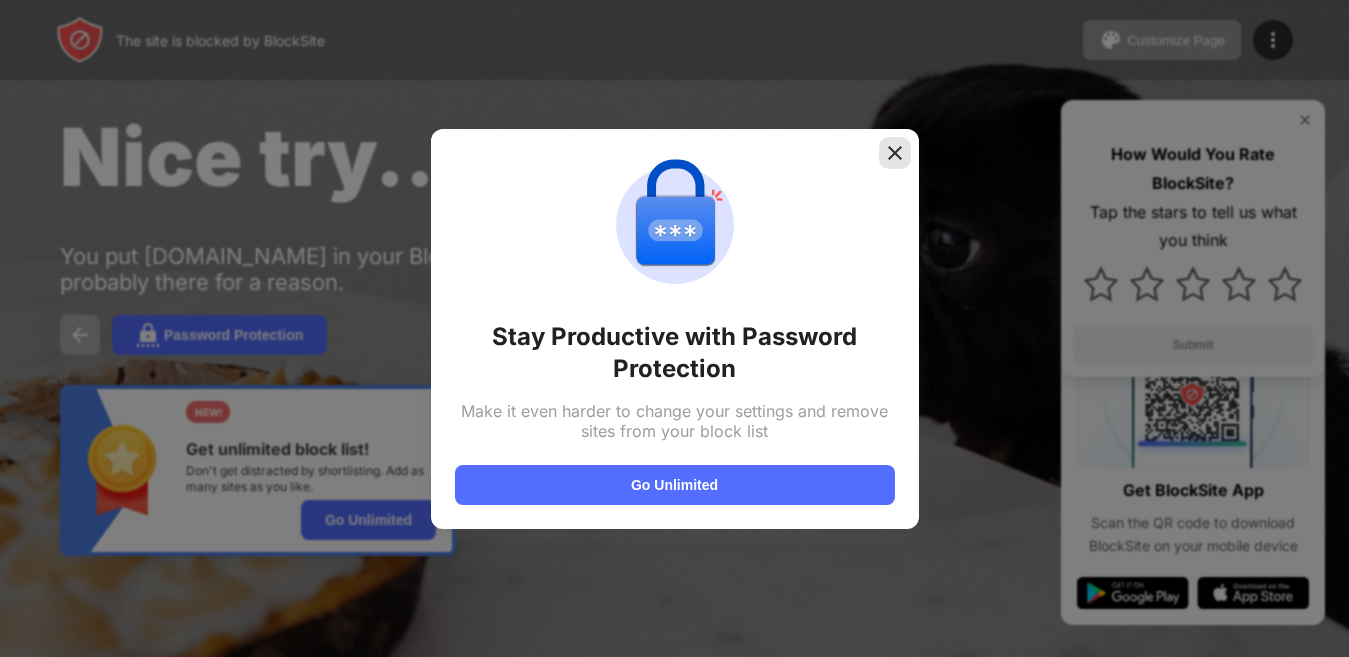 click at bounding box center (895, 153) 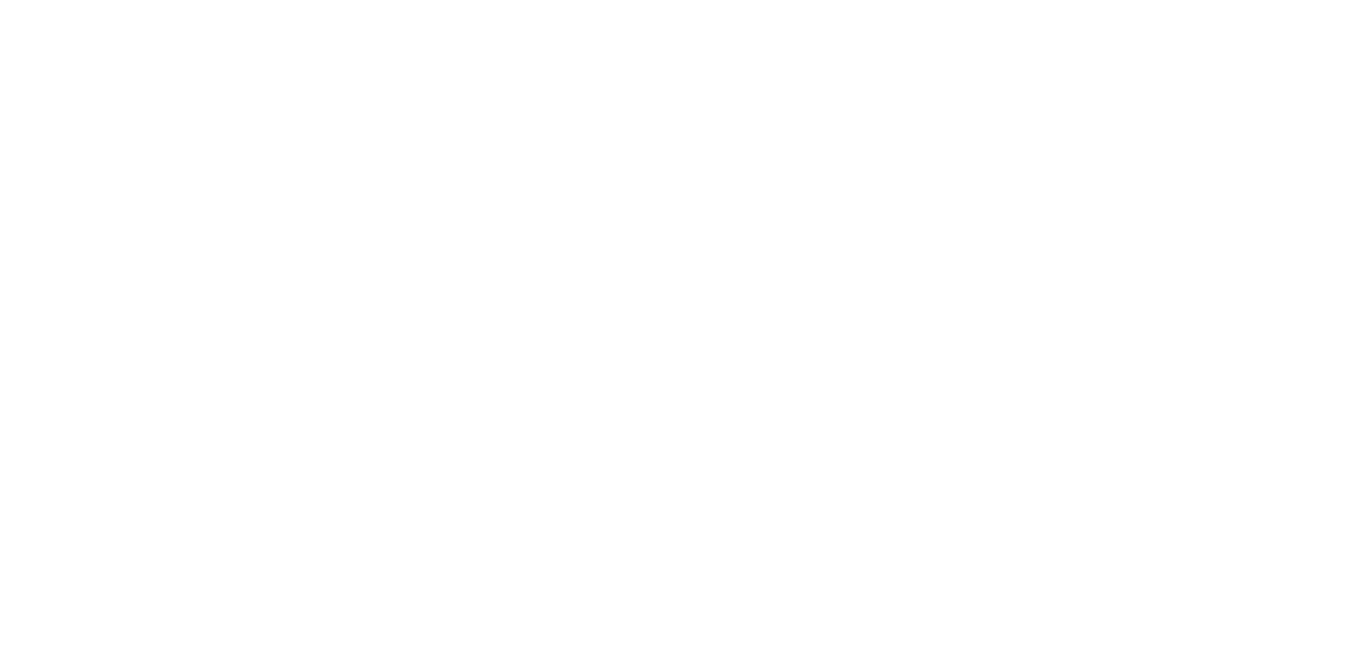 scroll, scrollTop: 0, scrollLeft: 0, axis: both 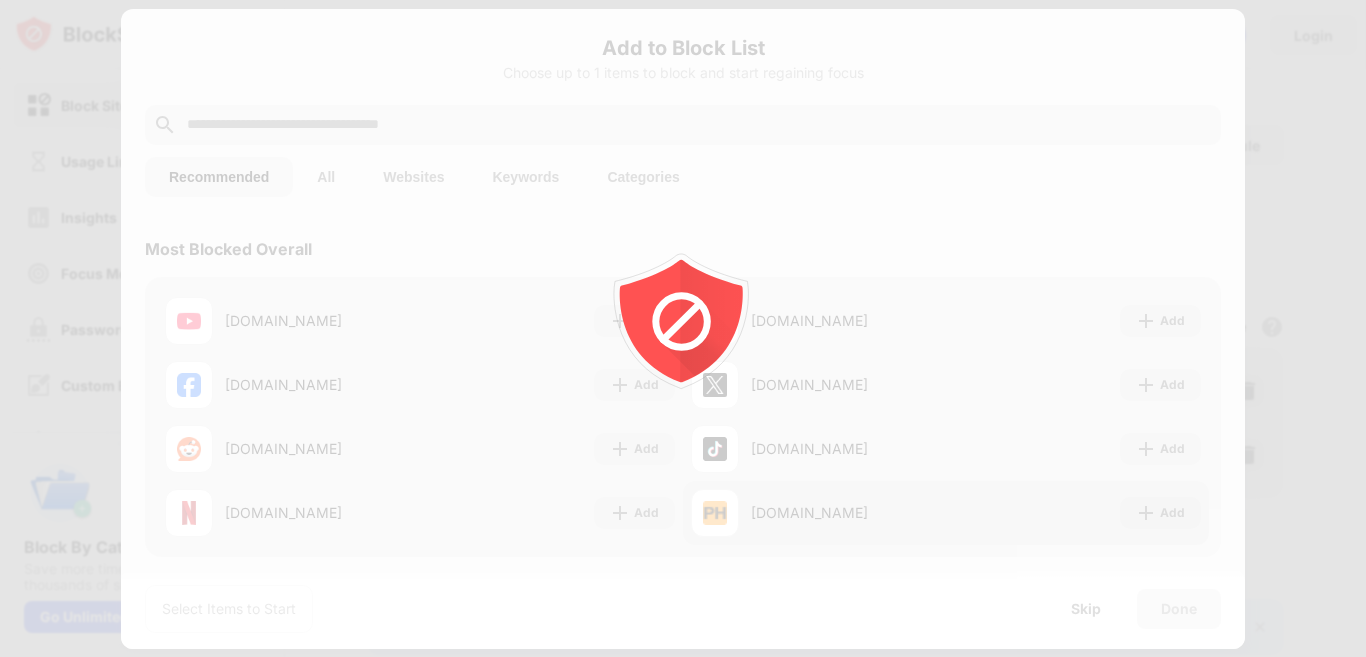 click at bounding box center (683, 328) 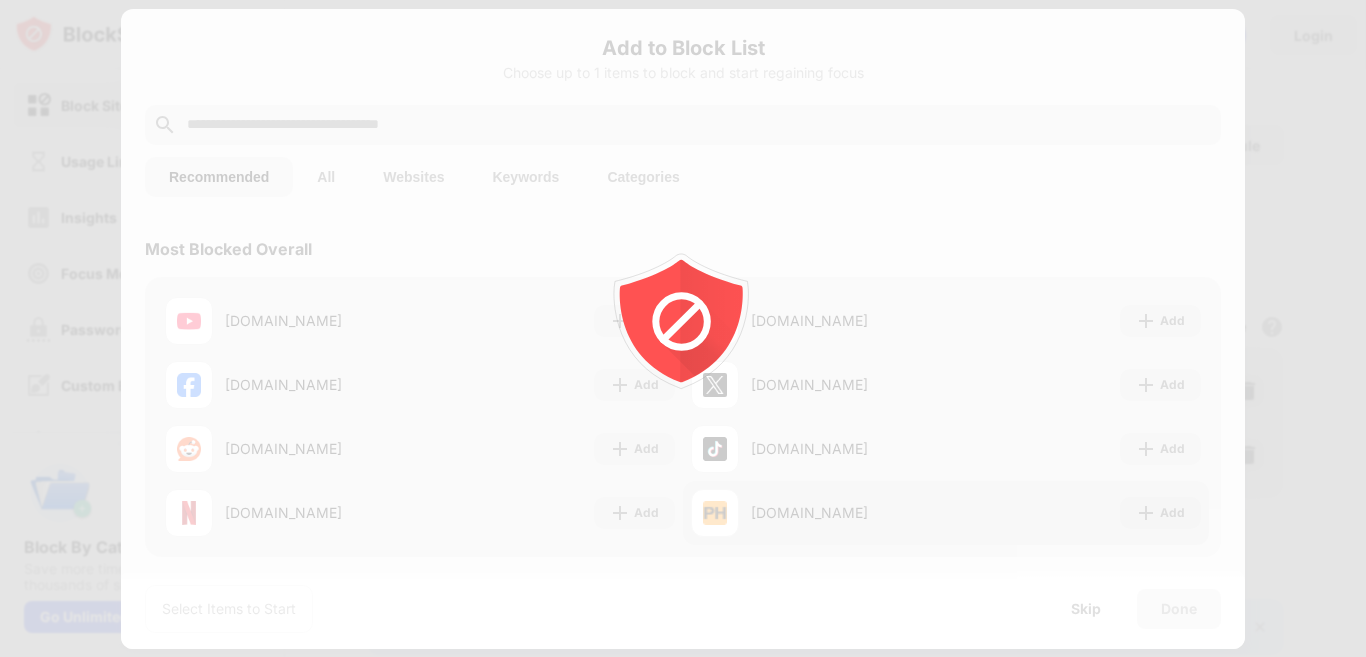 click on "Add" at bounding box center (1172, 513) 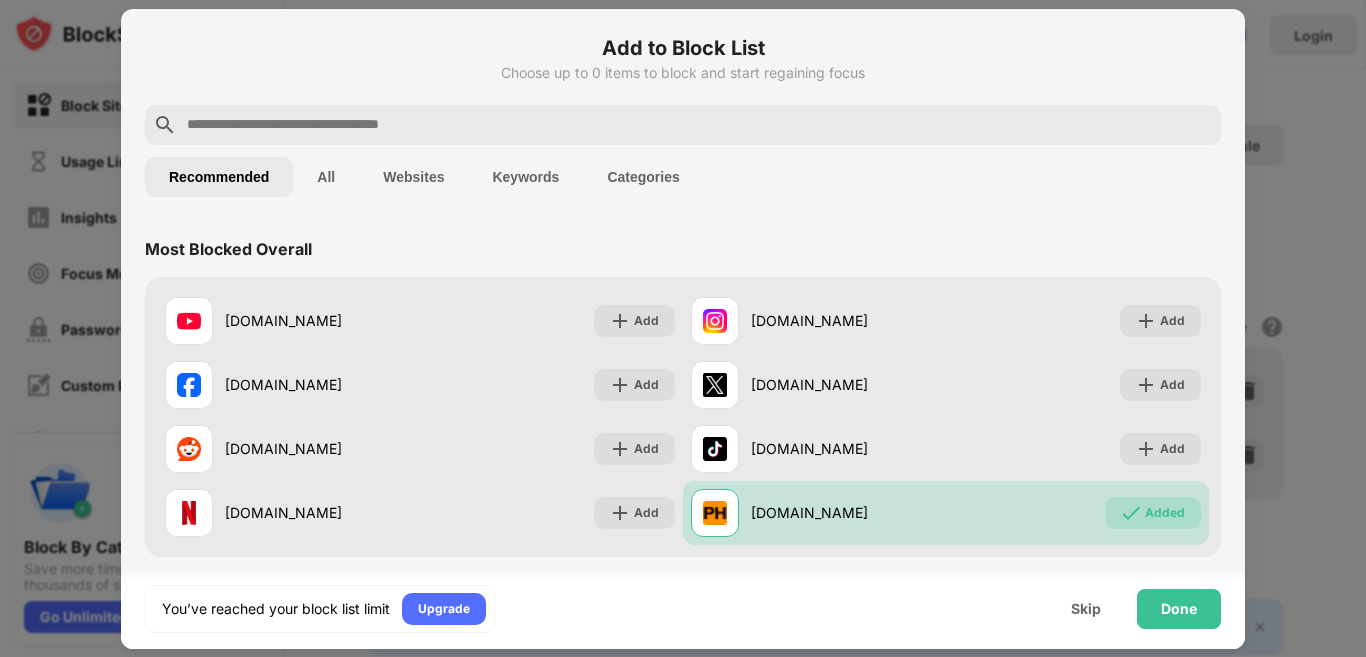 scroll, scrollTop: 0, scrollLeft: 0, axis: both 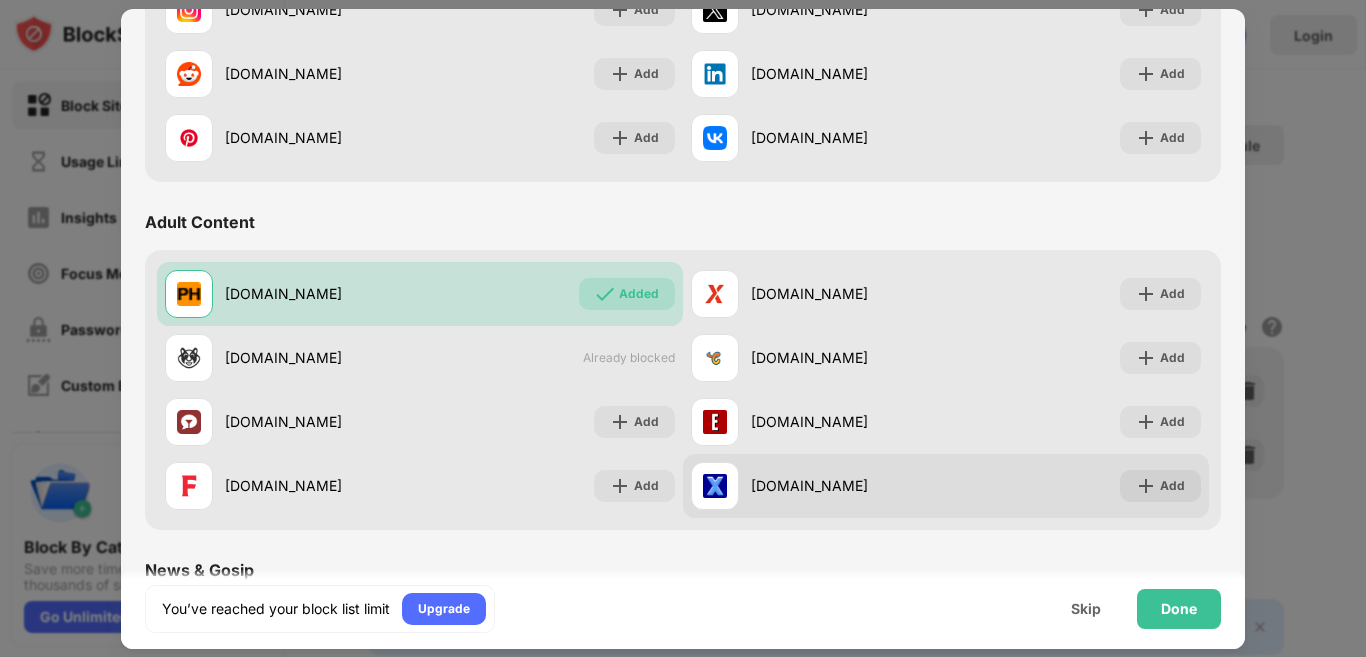 click on "xnxx.com" at bounding box center (848, 485) 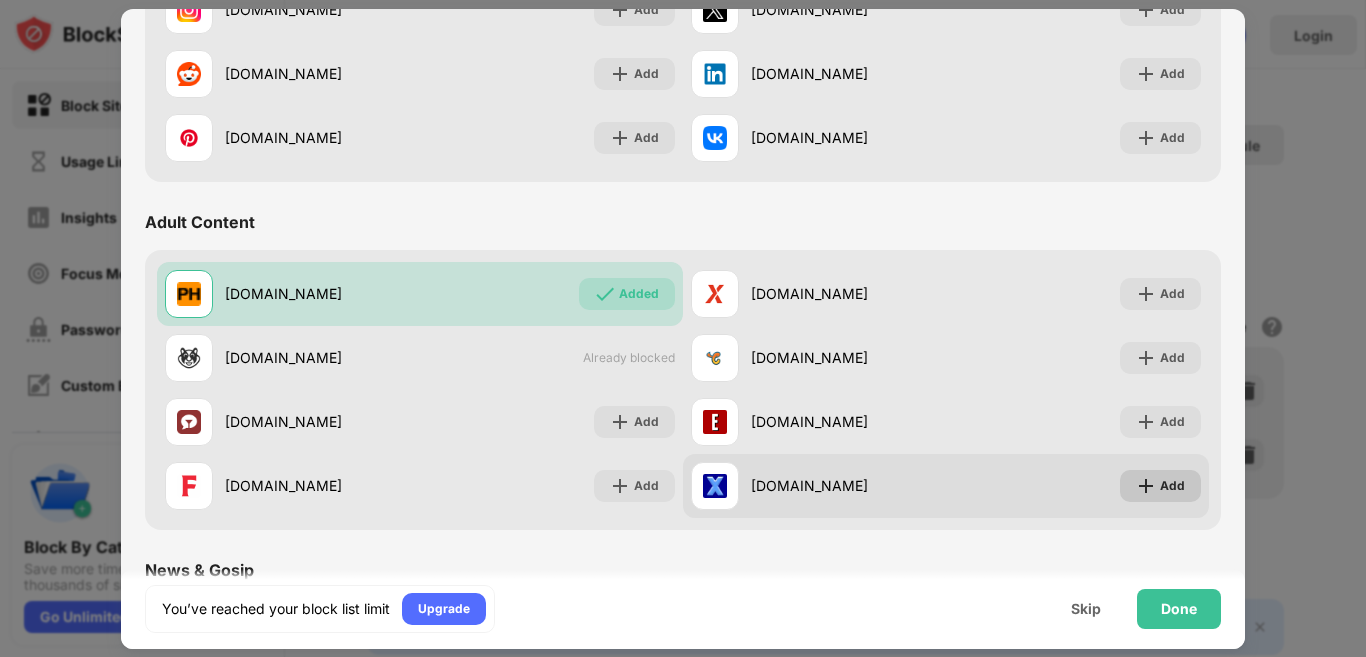 click at bounding box center [1146, 486] 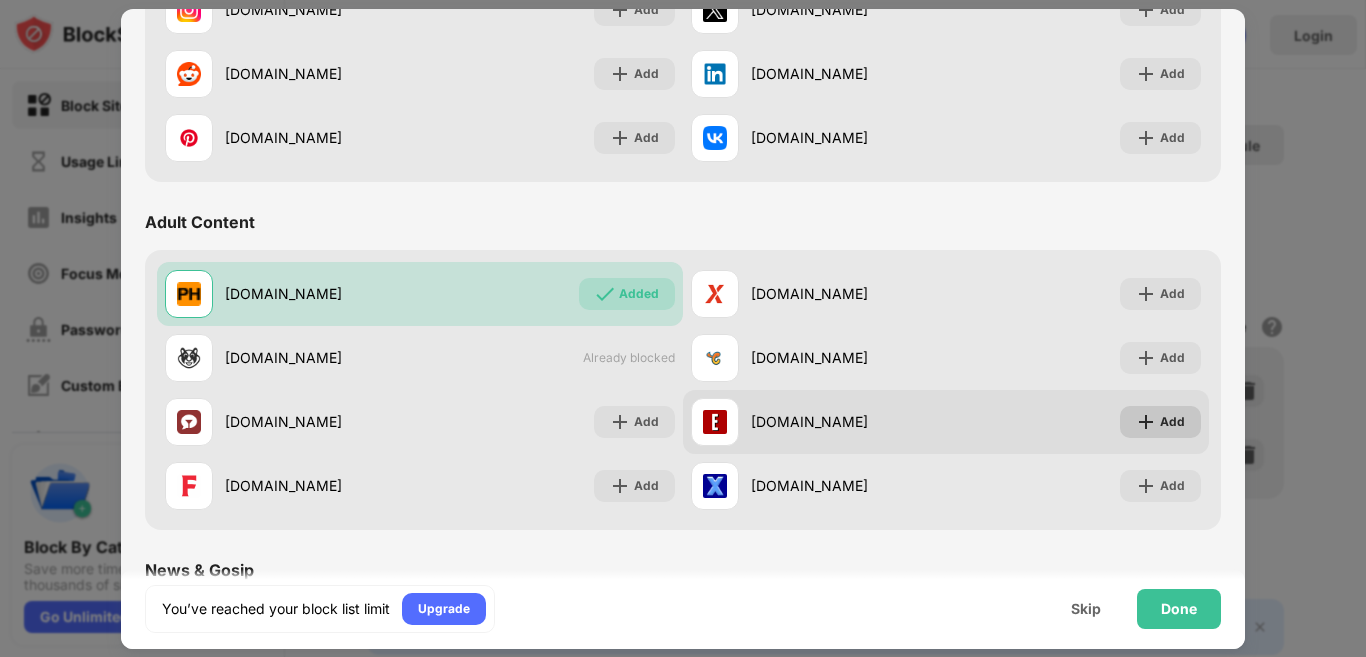 click on "Add" at bounding box center (1172, 422) 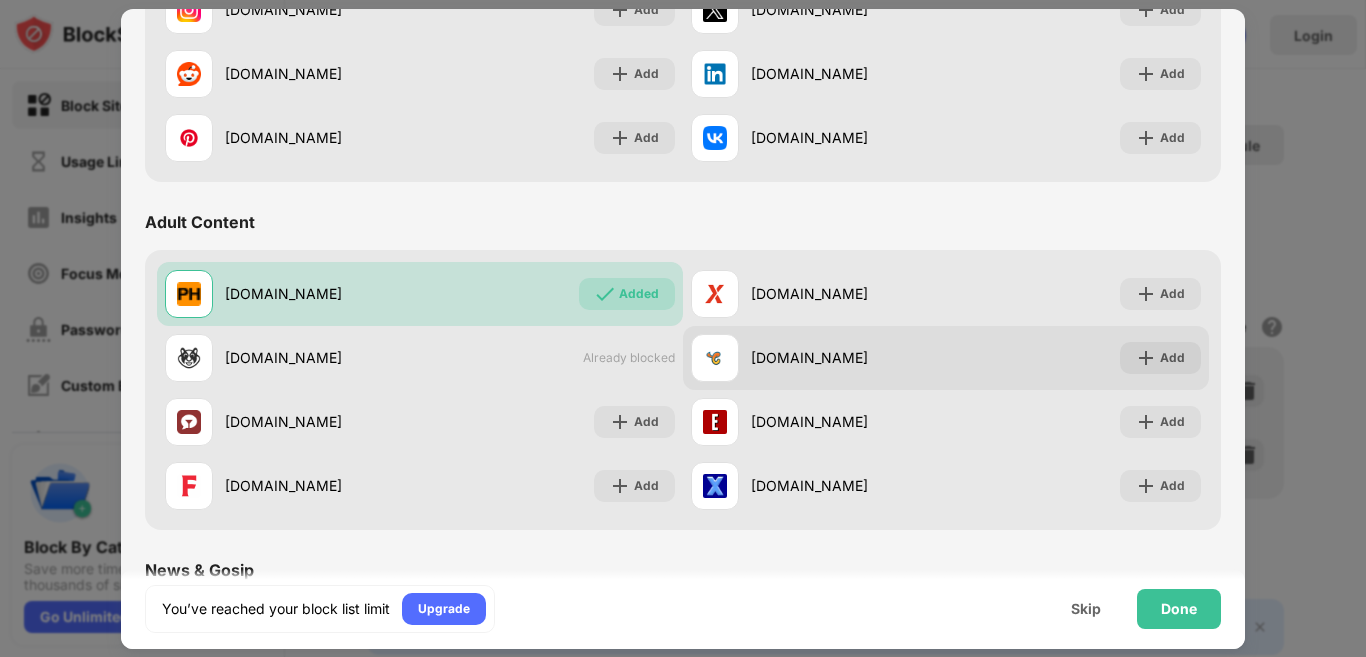 click on "chaturbate.com" at bounding box center [848, 357] 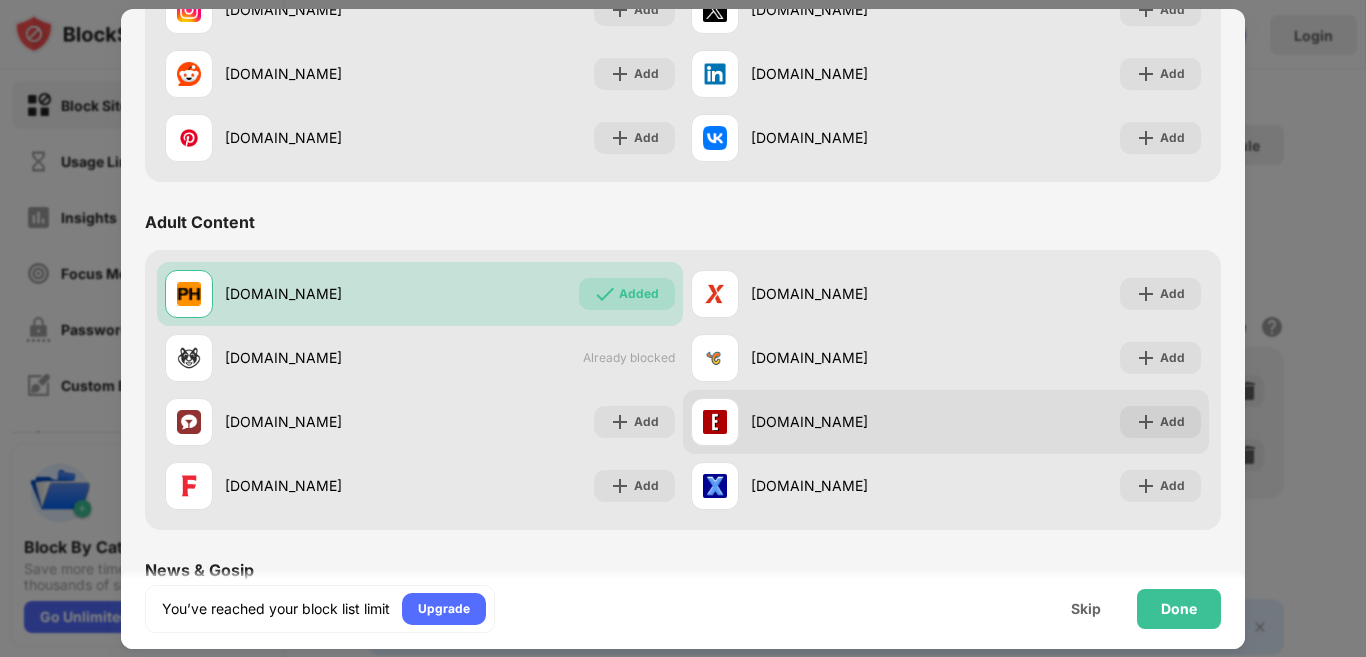 click on "eporner.com Add" at bounding box center [946, 422] 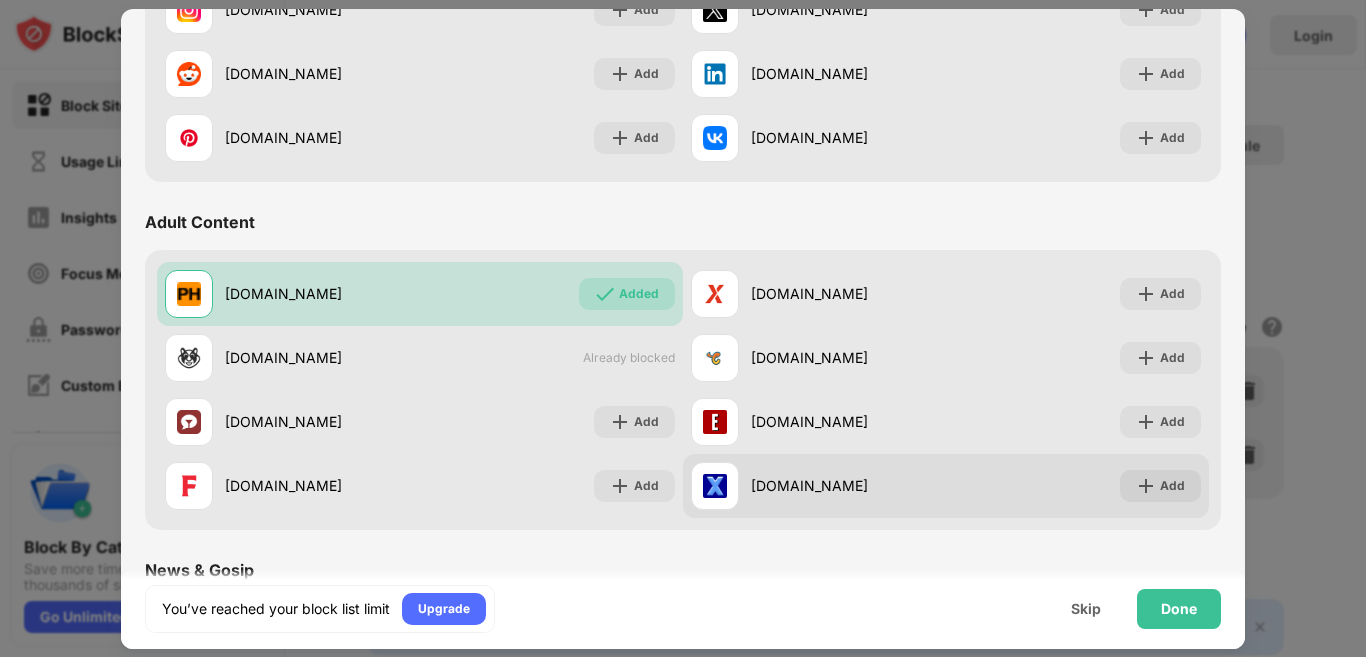 click at bounding box center [715, 486] 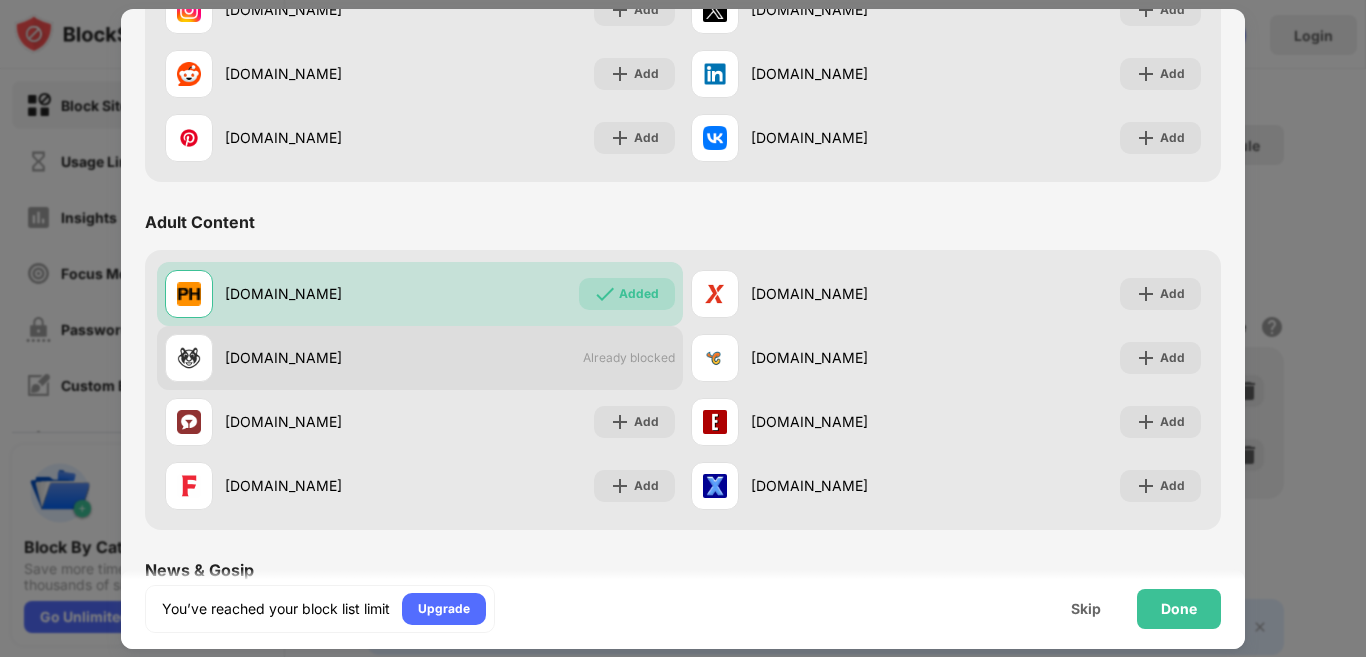 click on "xhamster.com" at bounding box center [322, 357] 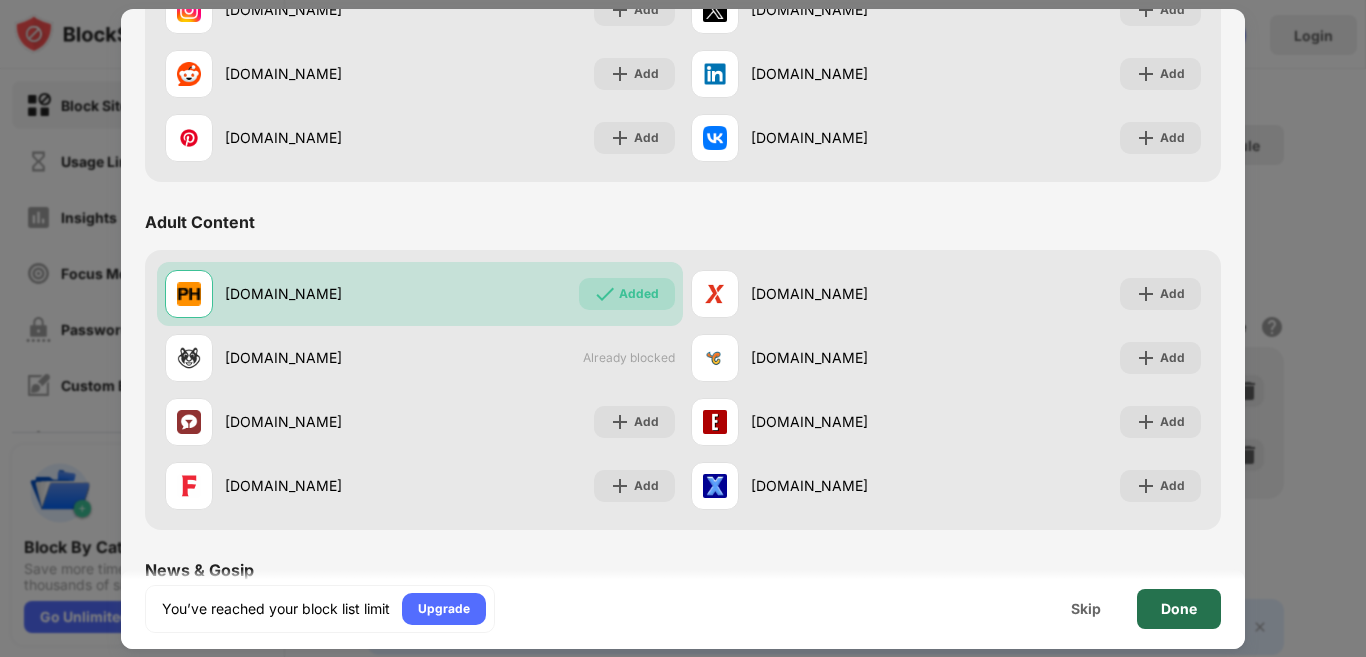 click on "Done" at bounding box center [1179, 609] 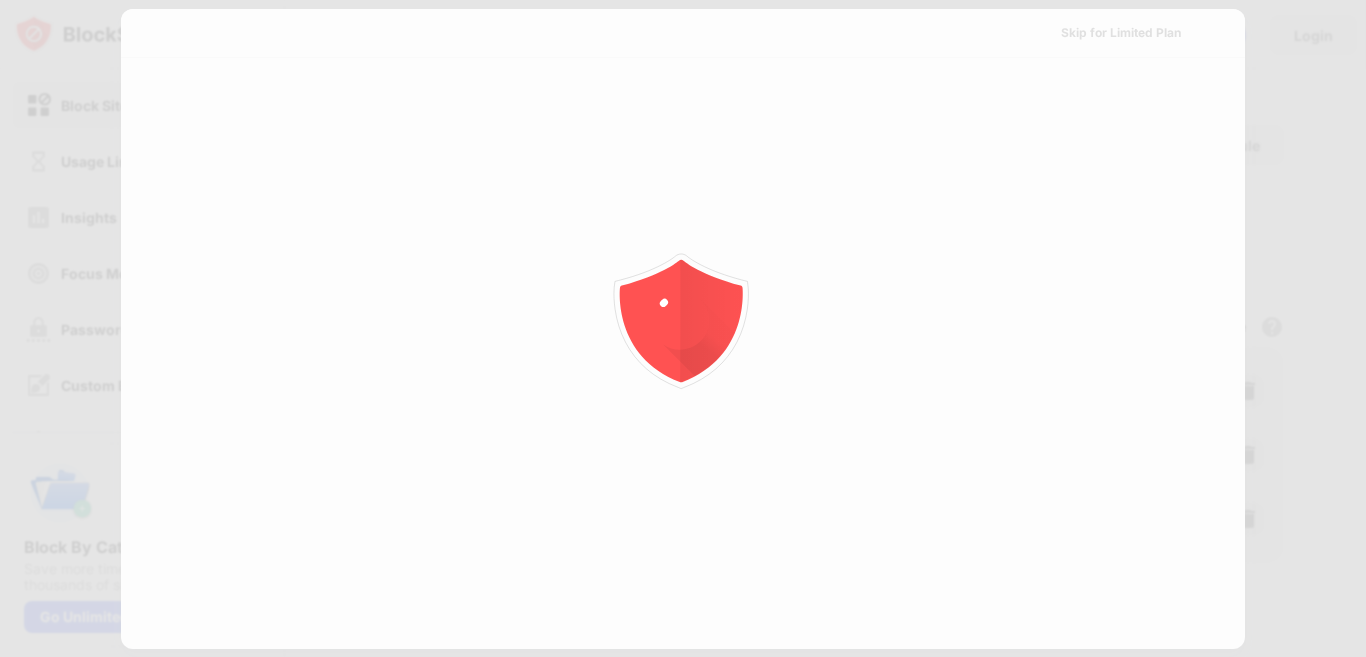 scroll, scrollTop: 0, scrollLeft: 0, axis: both 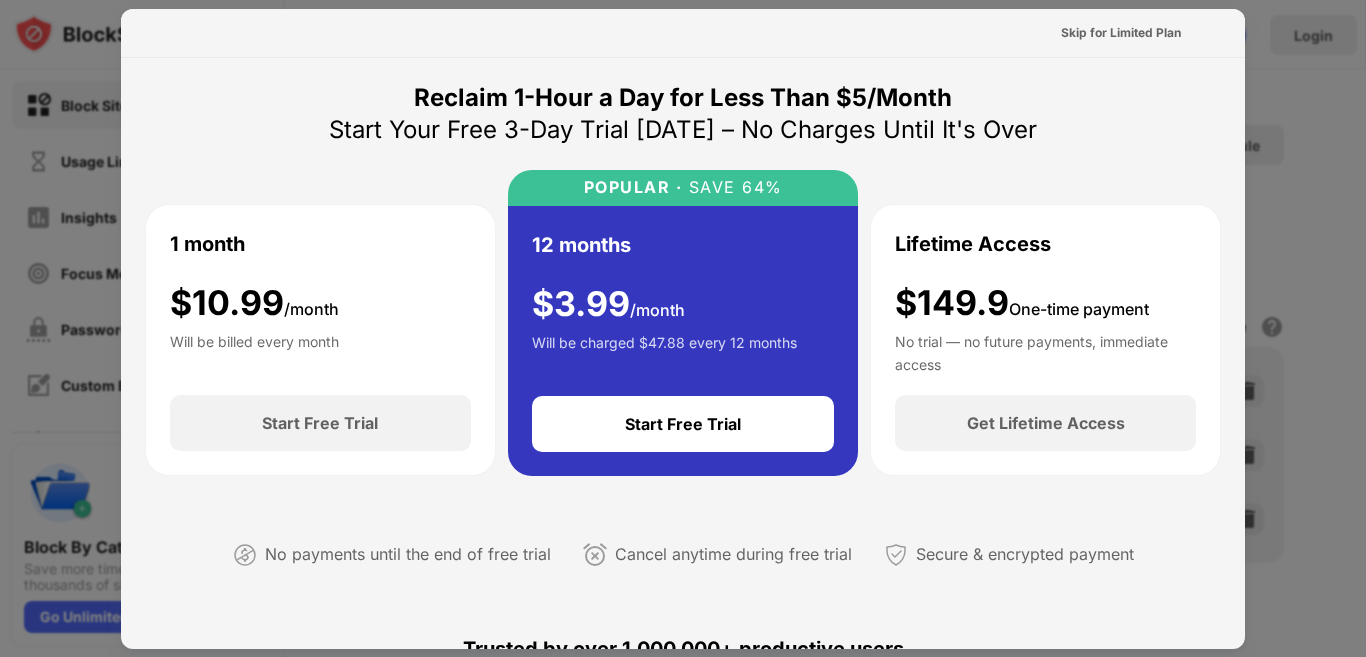 click at bounding box center (683, 328) 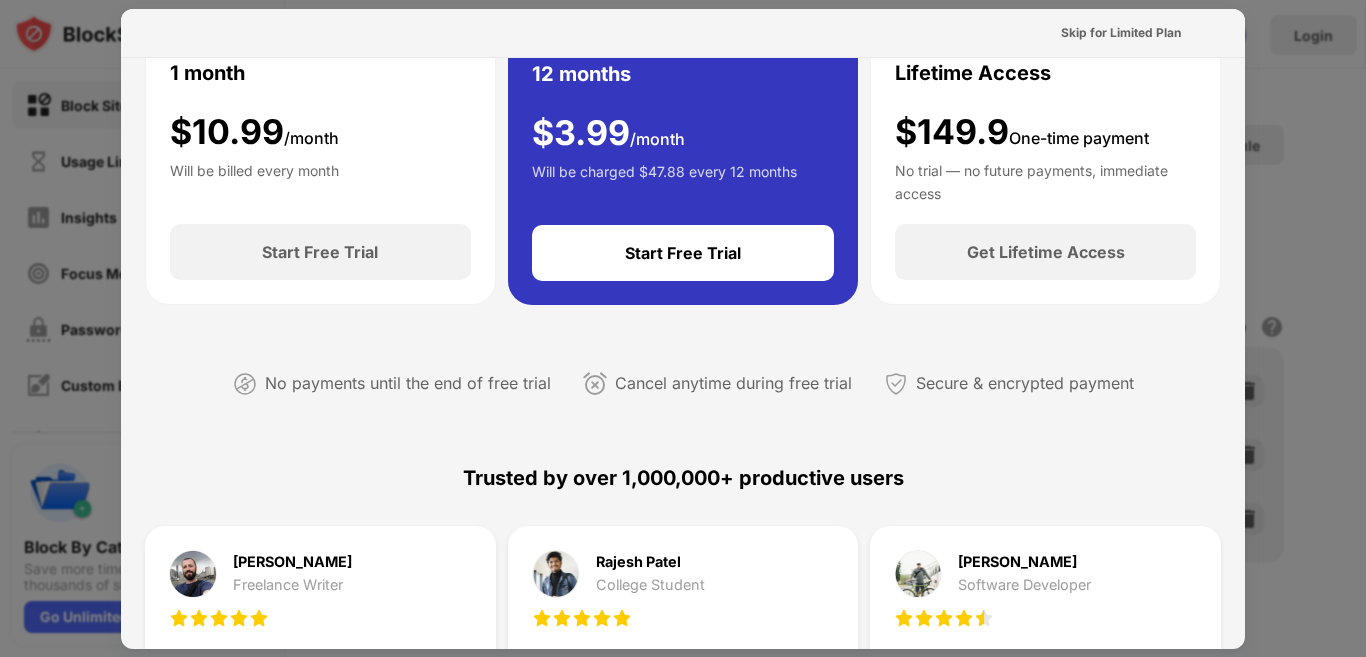 scroll, scrollTop: 0, scrollLeft: 0, axis: both 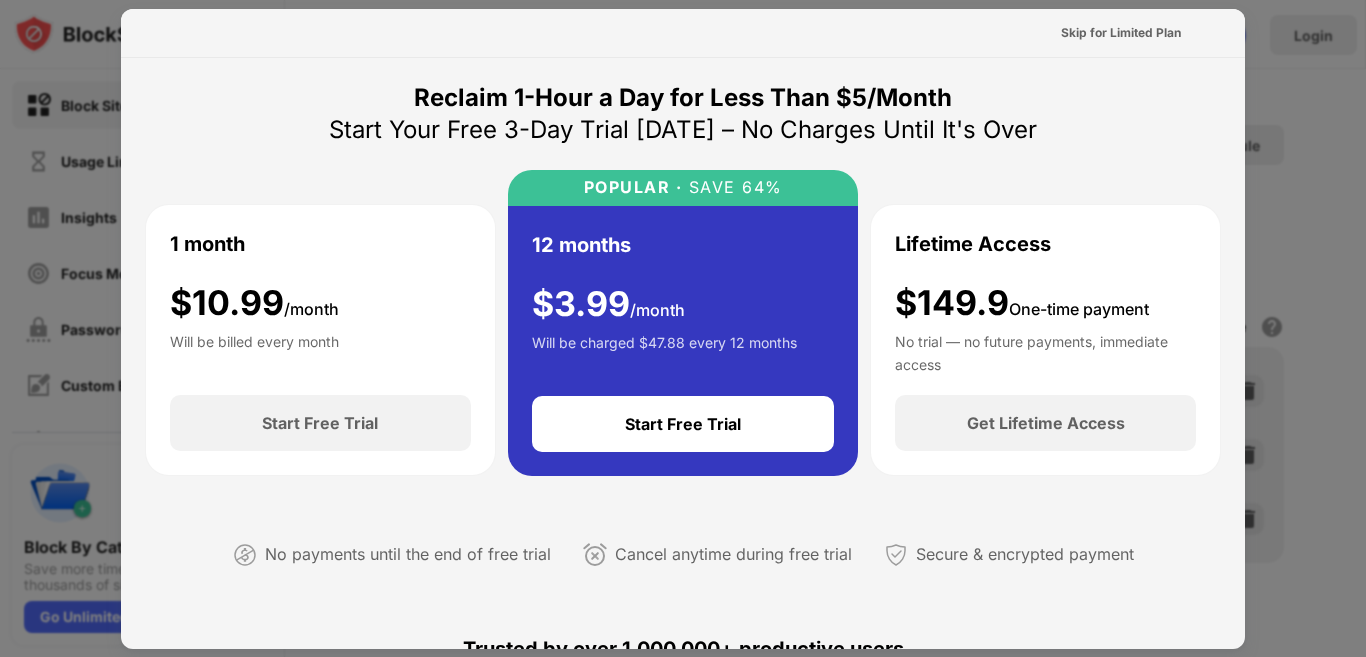 click at bounding box center [683, 328] 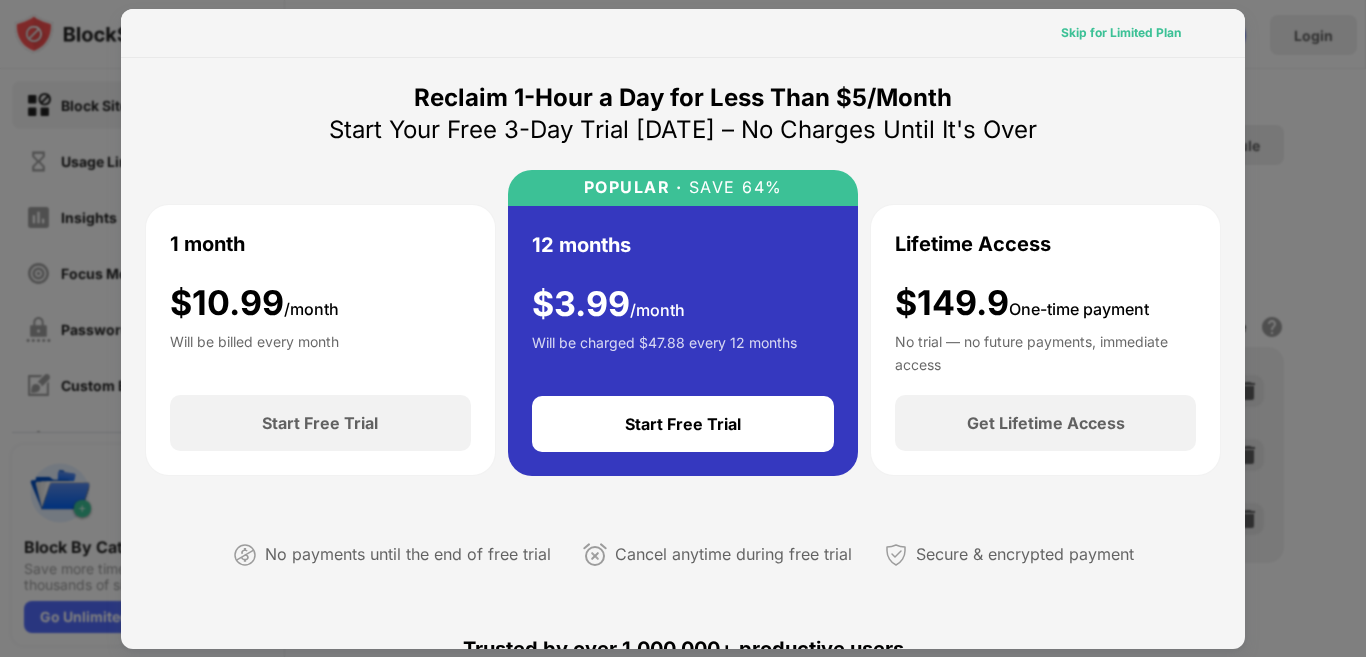 click on "Skip for Limited Plan" at bounding box center (1121, 33) 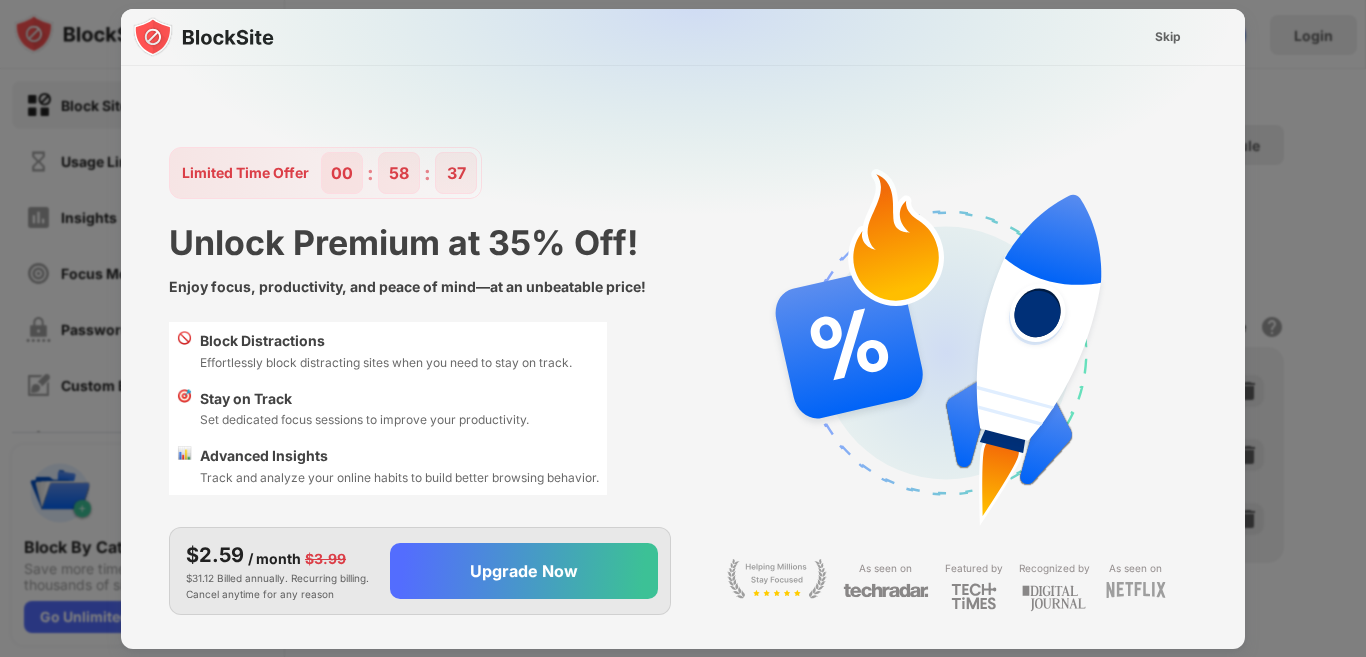 click on "Skip" at bounding box center (1168, 37) 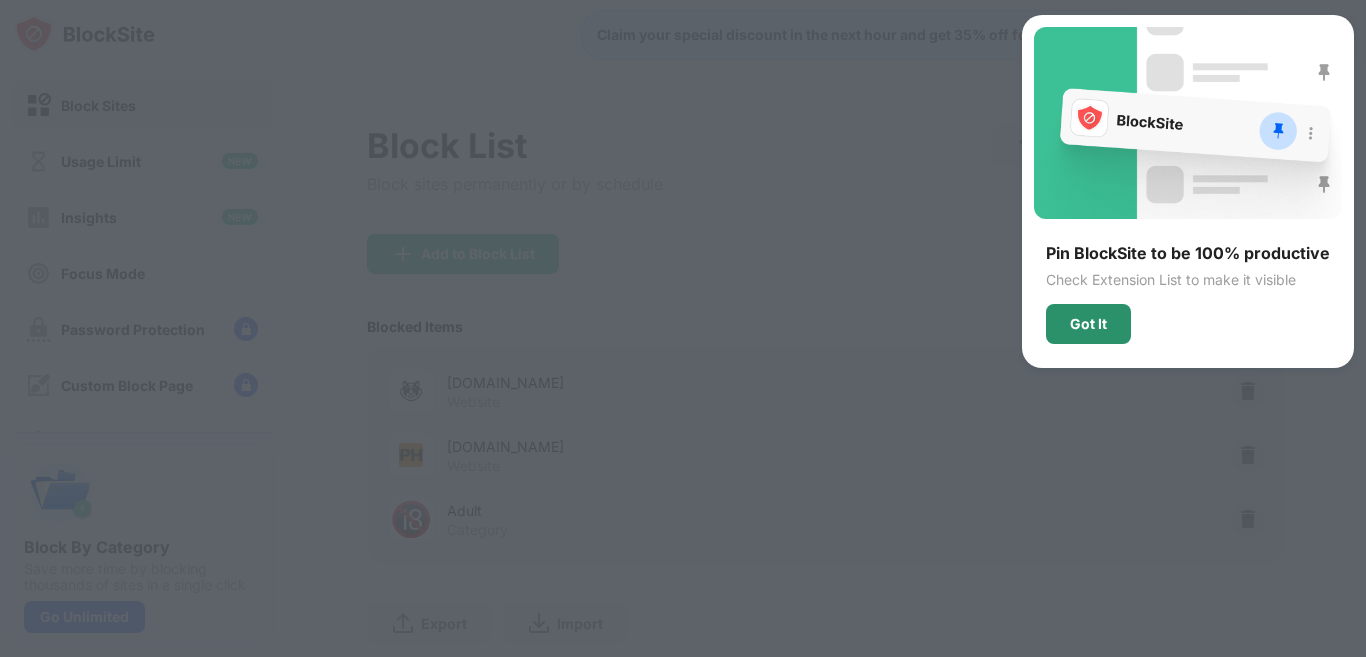 click on "Got It" at bounding box center (1088, 324) 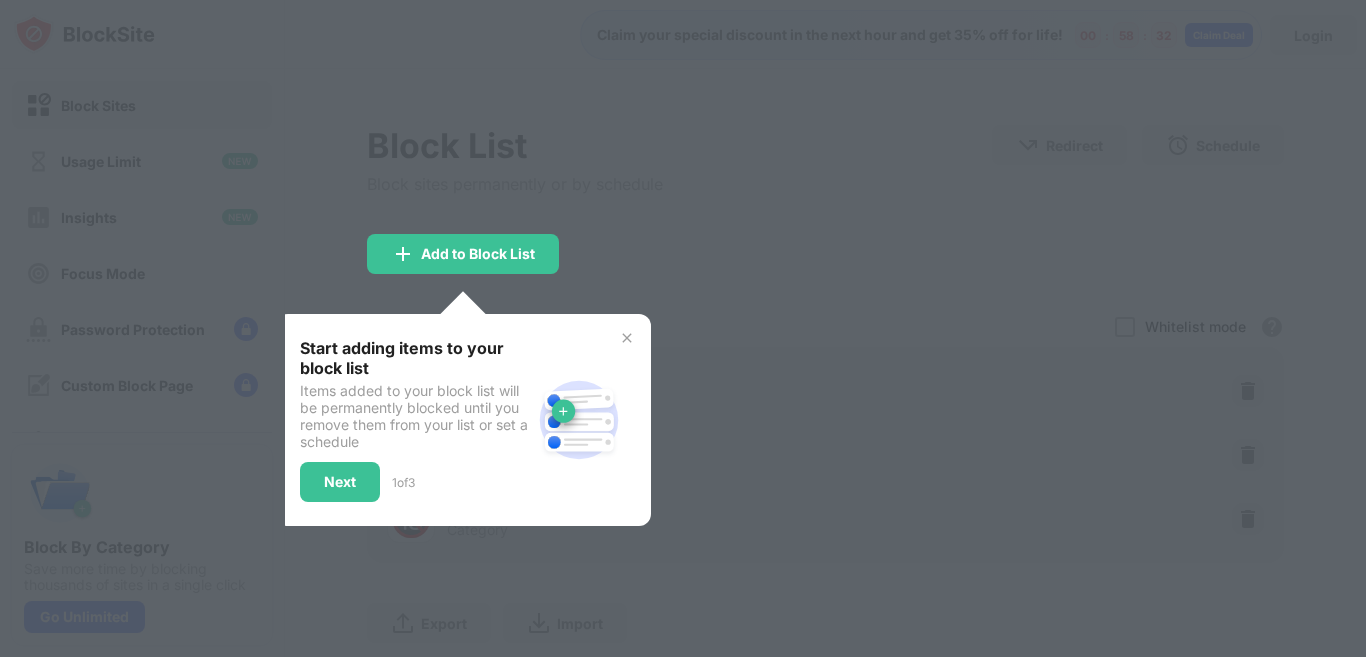 click at bounding box center [627, 338] 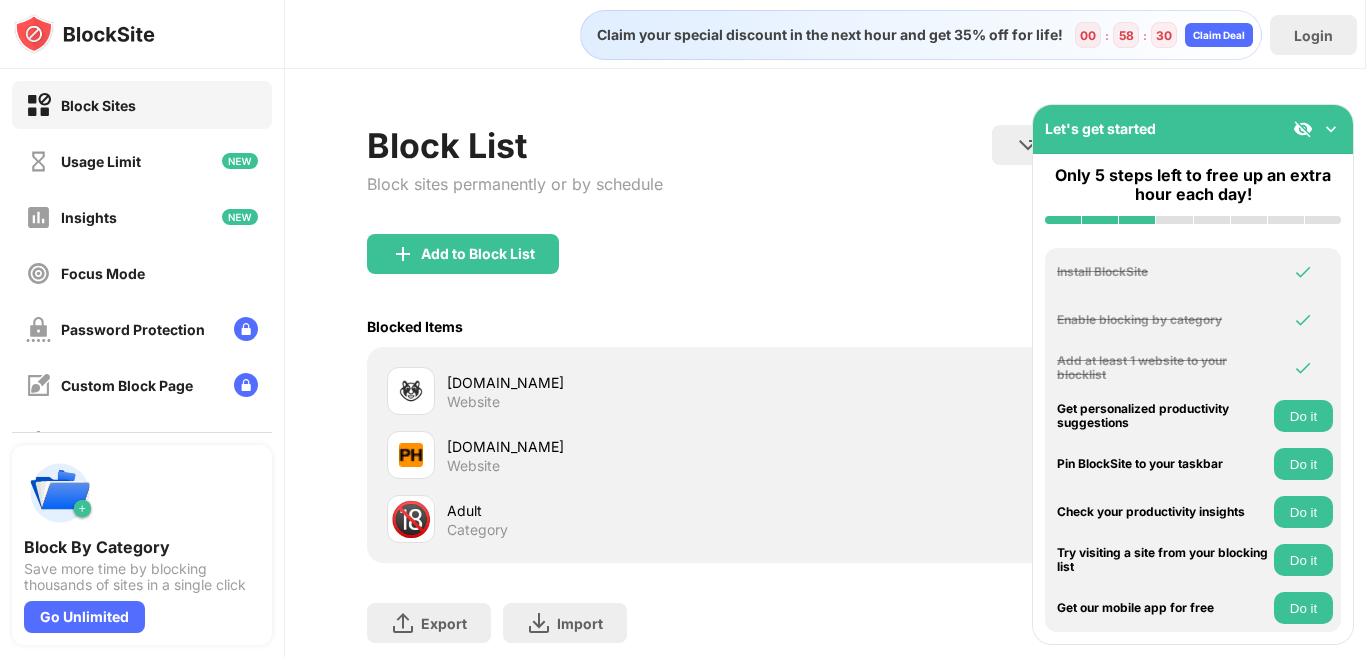 click at bounding box center [1331, 129] 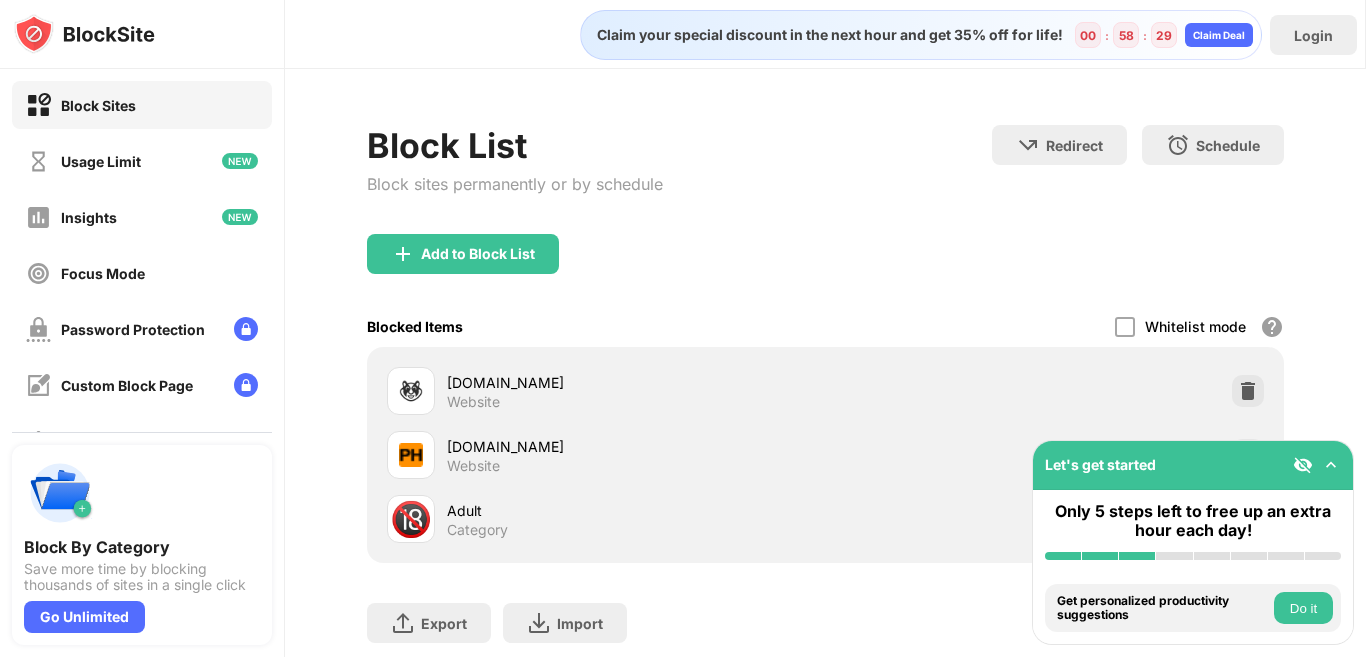 scroll, scrollTop: 135, scrollLeft: 0, axis: vertical 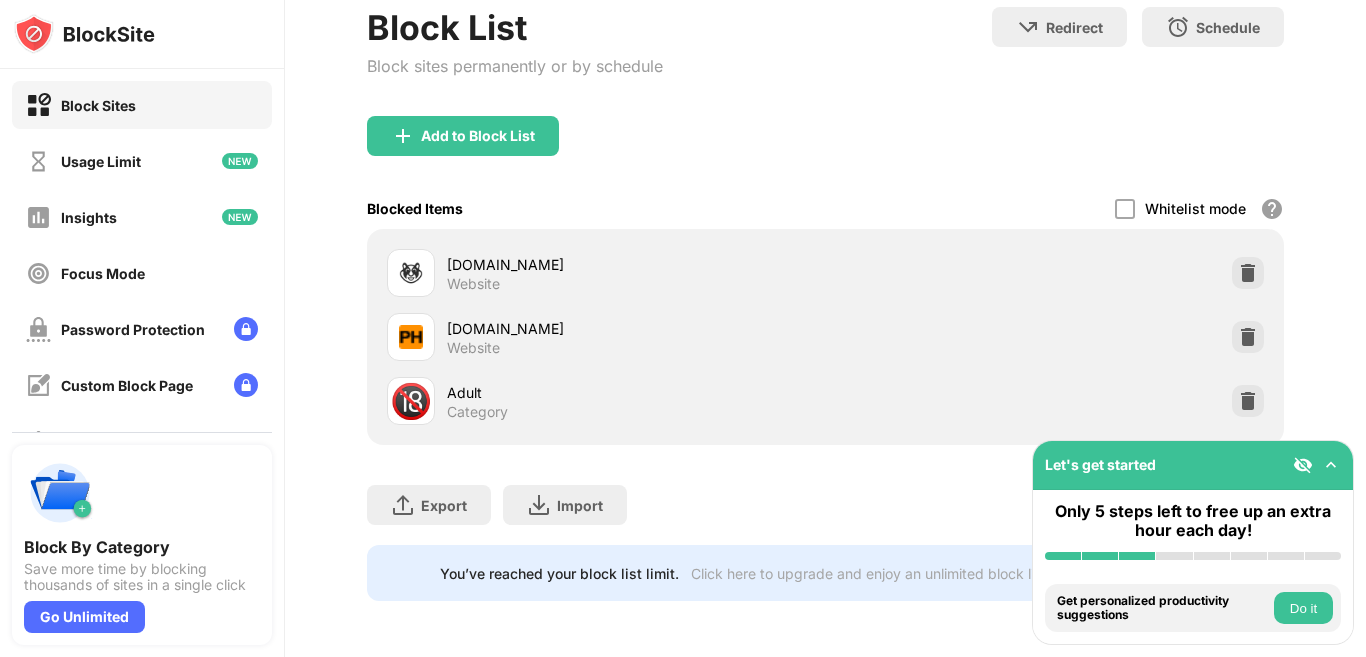 click on "Do it" at bounding box center (1303, 608) 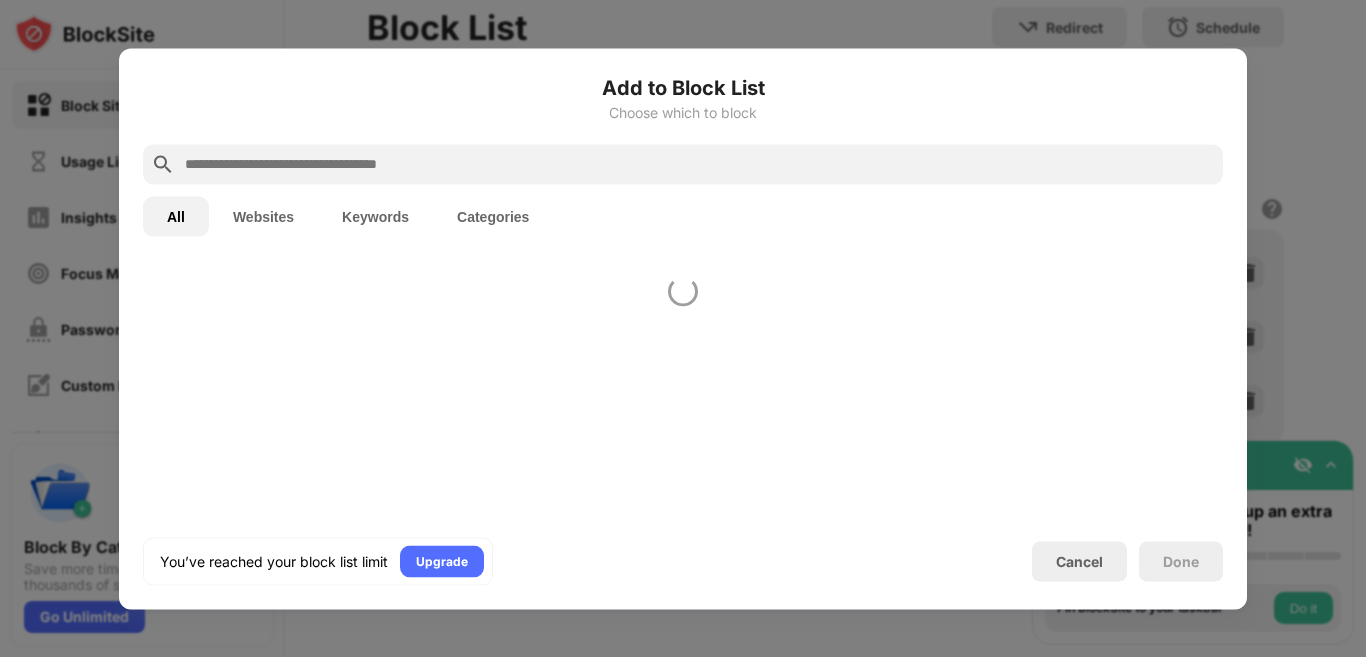 click at bounding box center [683, 328] 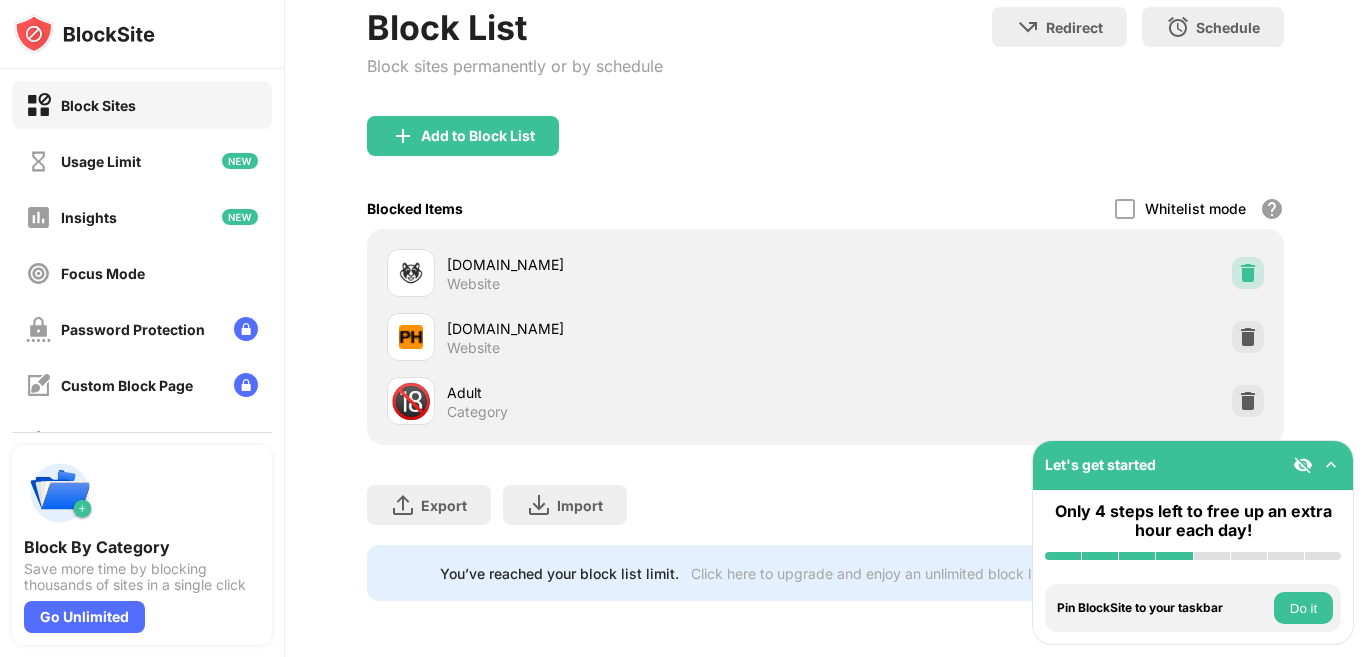click at bounding box center [1248, 273] 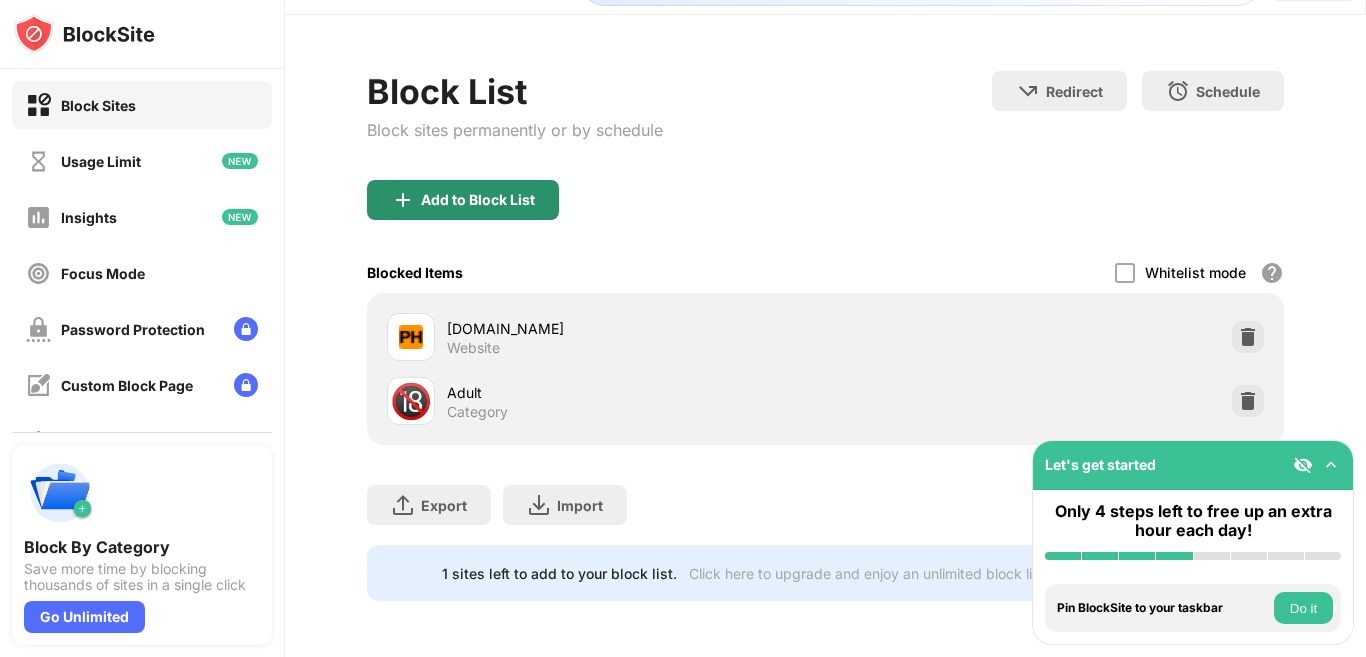 click on "Add to Block List" at bounding box center (825, 216) 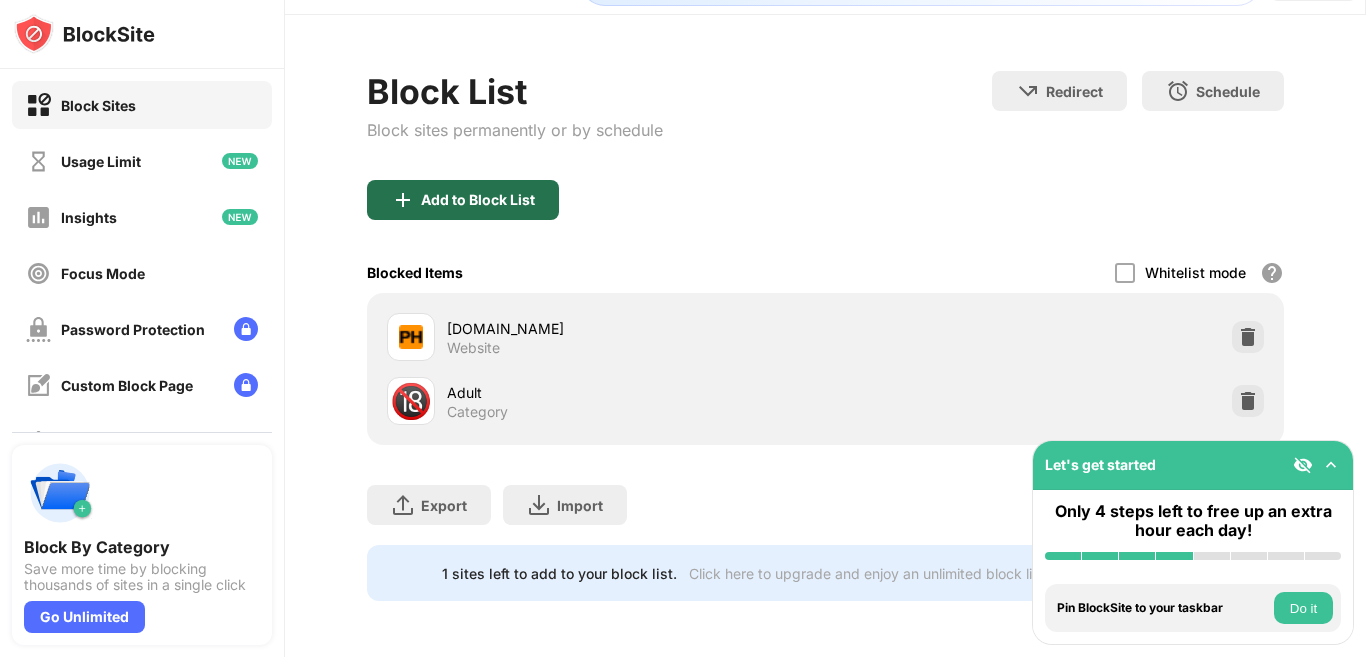 click on "Add to Block List" at bounding box center [463, 200] 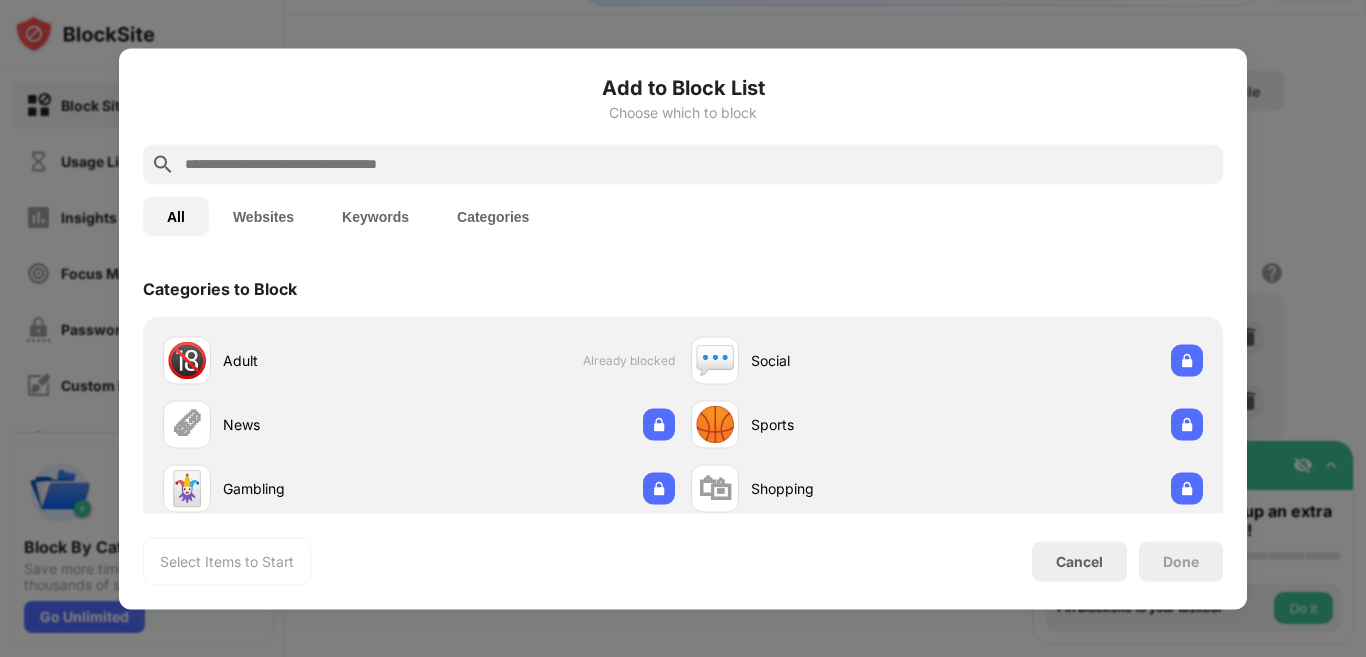 click on "Websites" at bounding box center [263, 216] 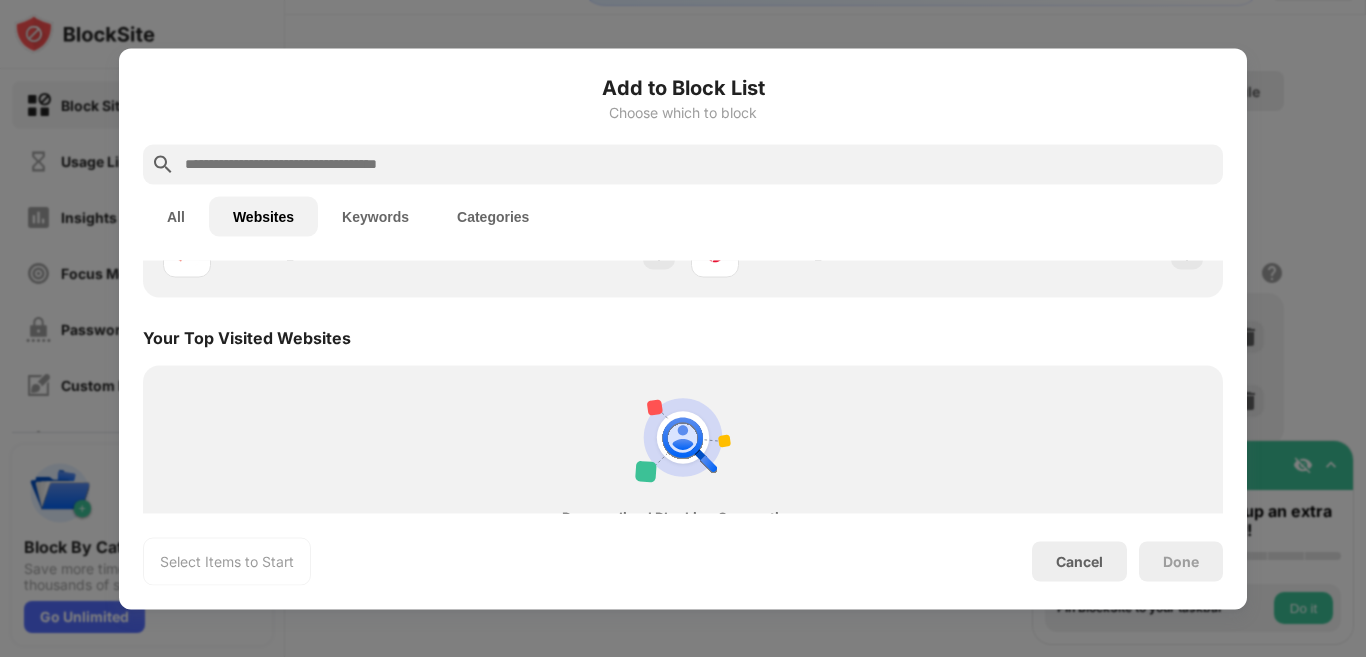 scroll, scrollTop: 475, scrollLeft: 0, axis: vertical 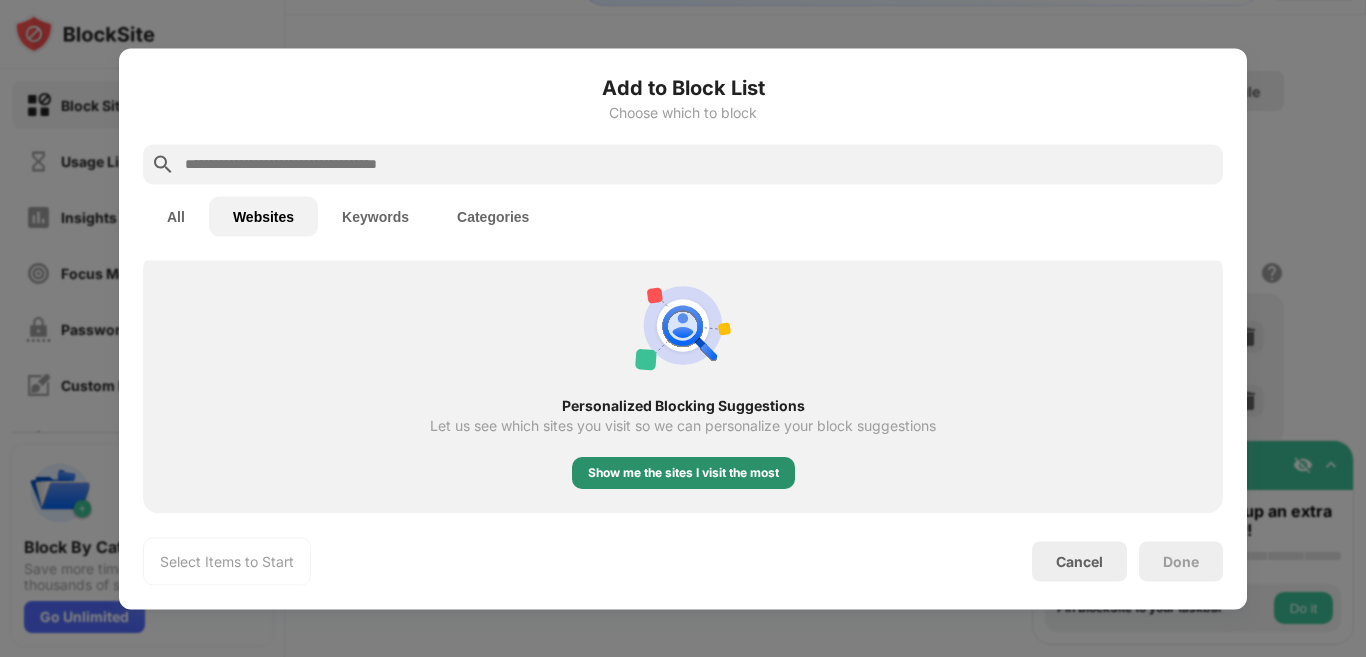 click on "Show me the sites I visit the most" at bounding box center (683, 473) 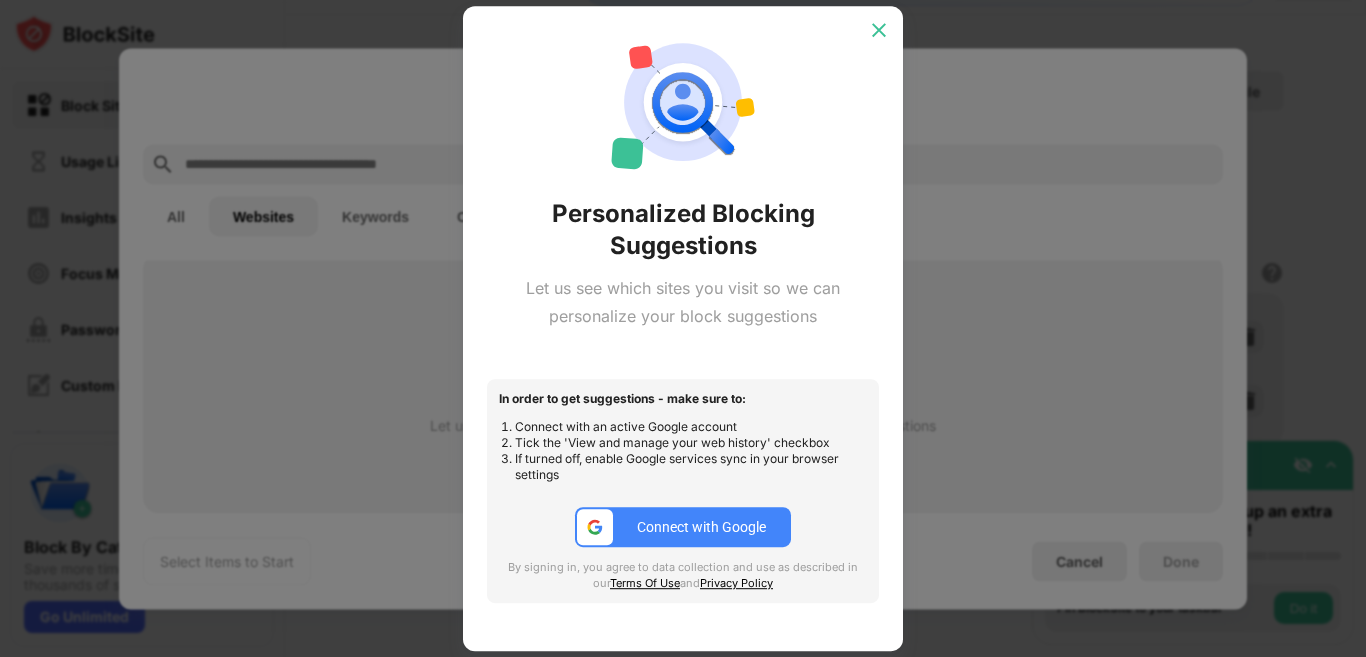 click at bounding box center [879, 30] 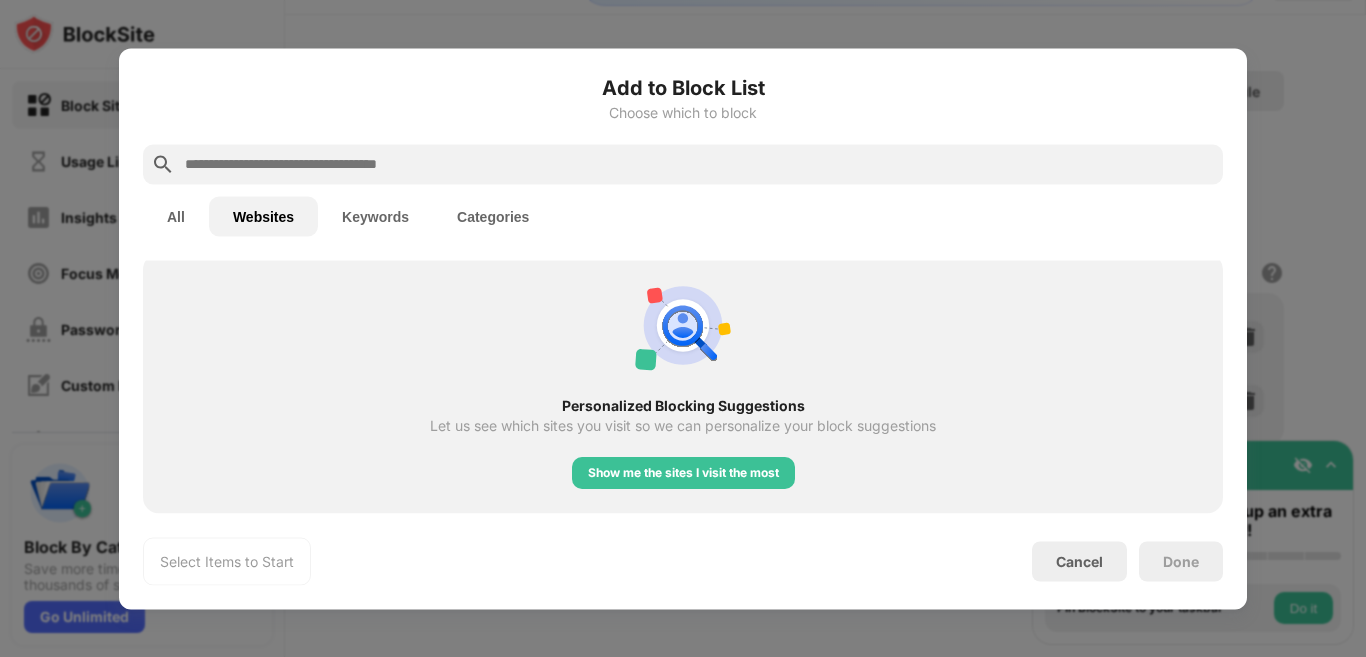click on "Keywords" at bounding box center [375, 216] 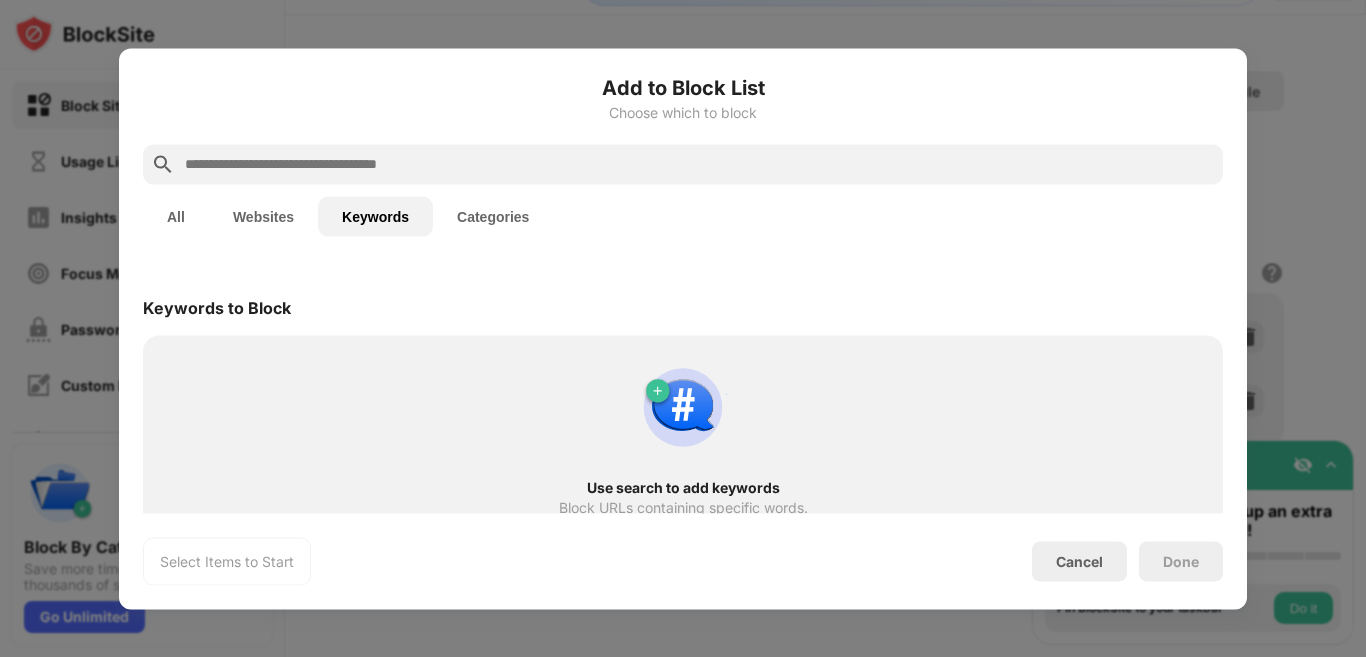 scroll, scrollTop: 0, scrollLeft: 0, axis: both 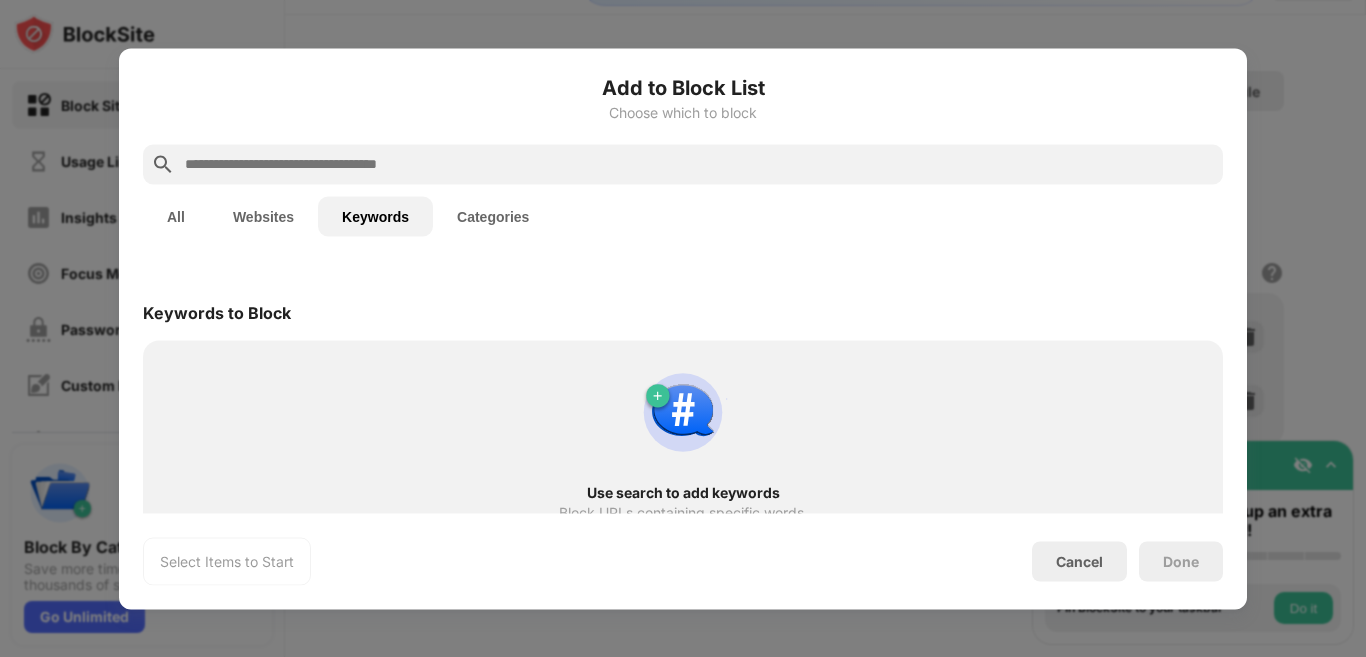 click on "Categories" at bounding box center (493, 216) 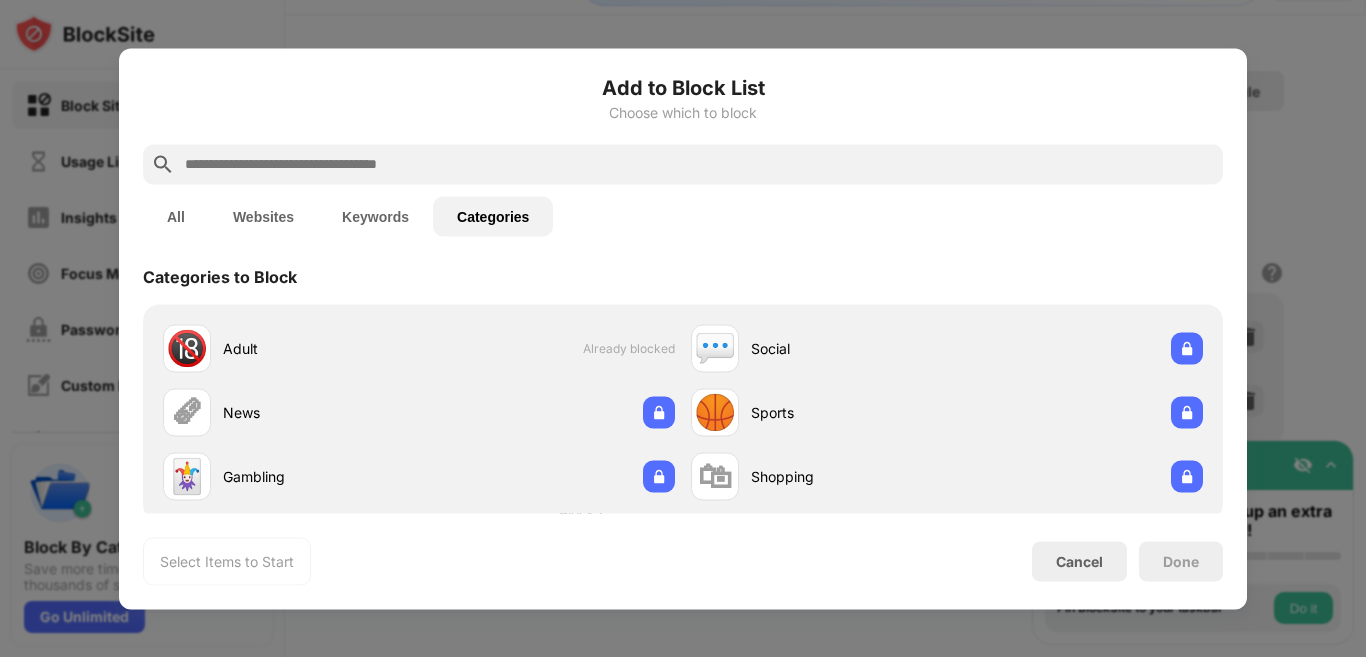 scroll, scrollTop: 43, scrollLeft: 0, axis: vertical 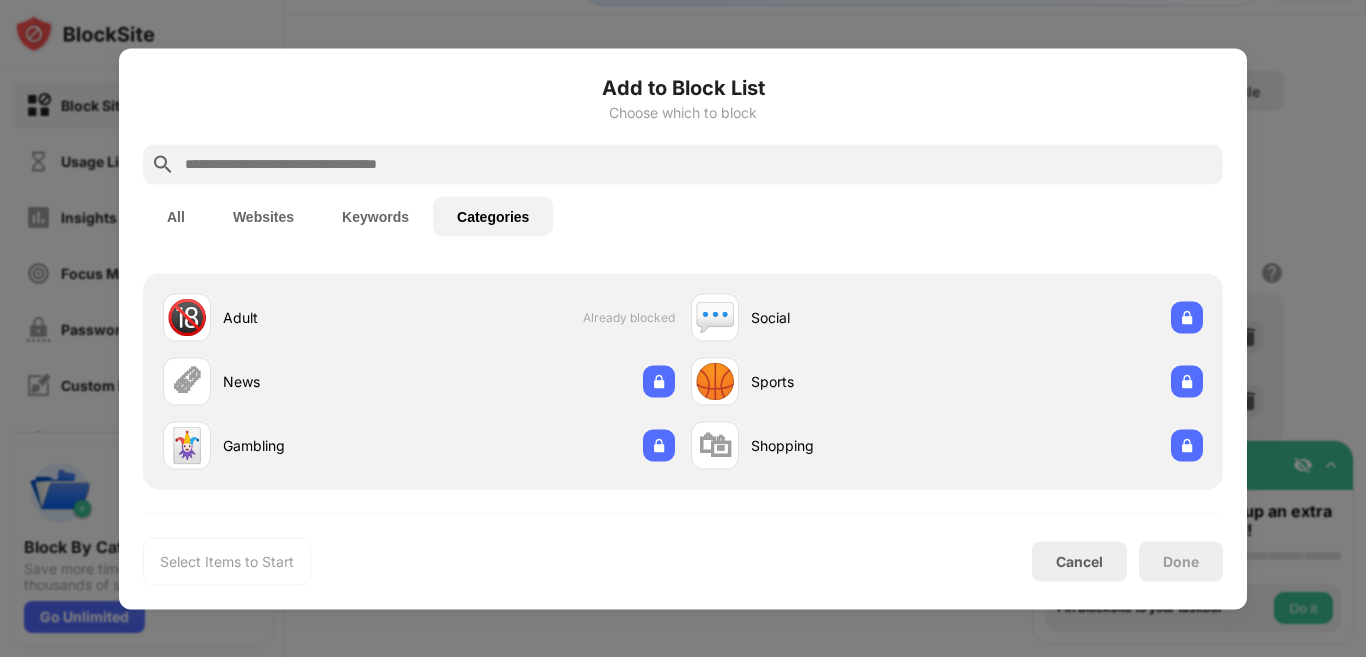 click on "Websites" at bounding box center [263, 216] 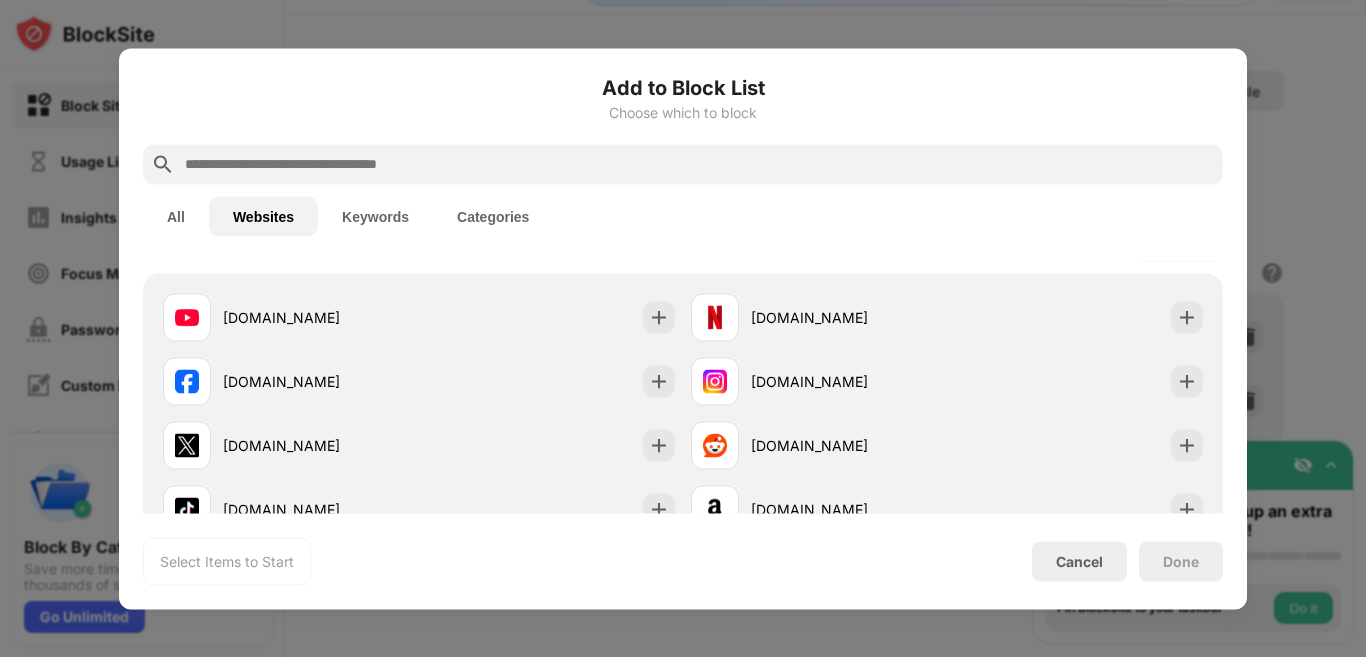 scroll, scrollTop: 0, scrollLeft: 0, axis: both 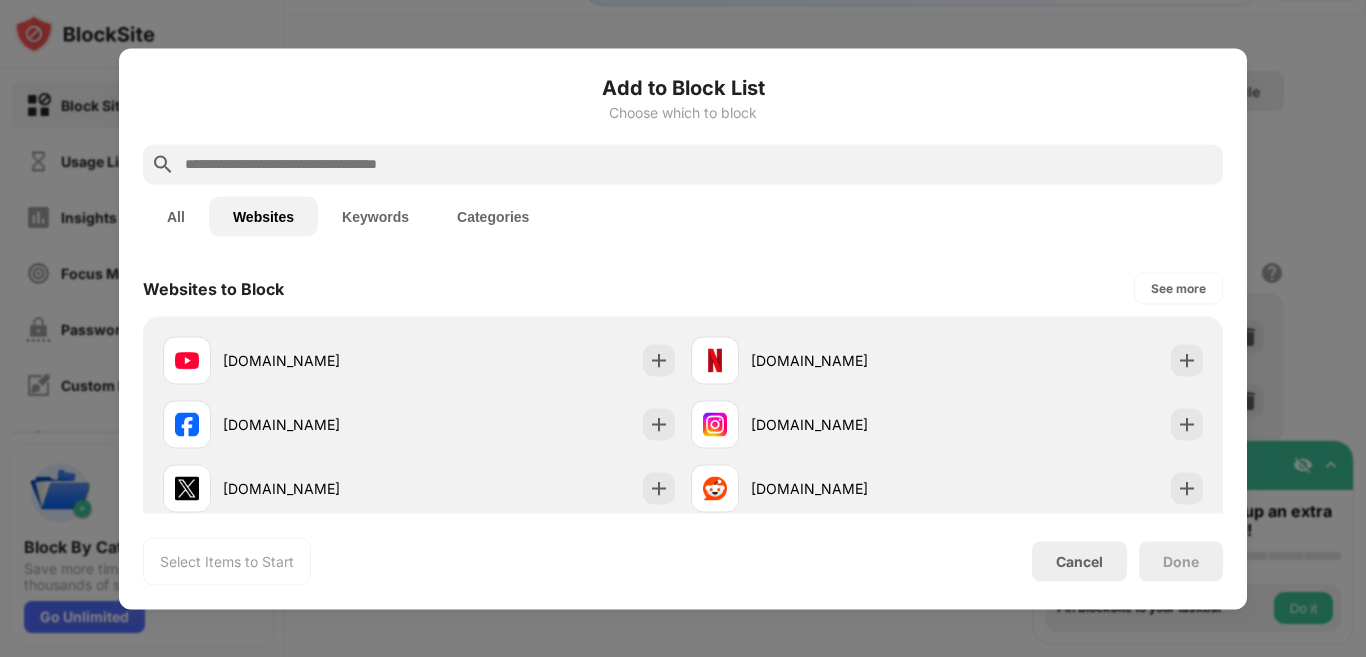 click on "All" at bounding box center [176, 216] 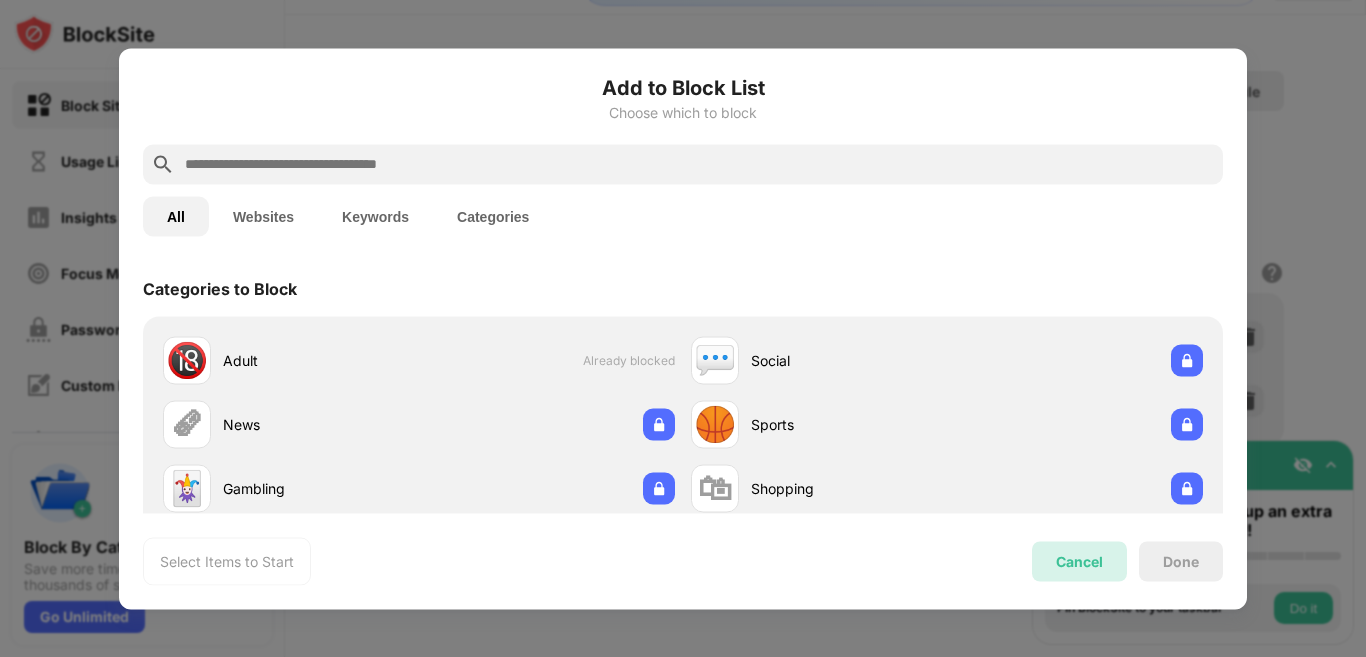 click on "Cancel" at bounding box center [1079, 561] 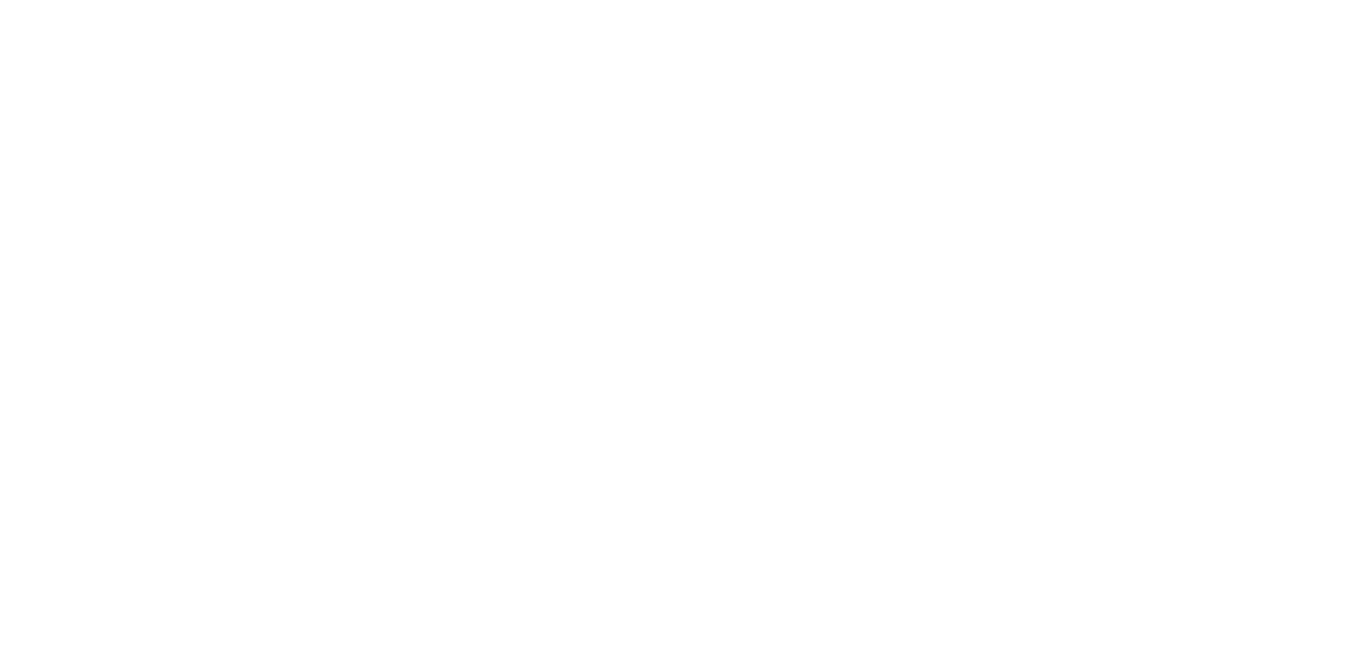 scroll, scrollTop: 0, scrollLeft: 0, axis: both 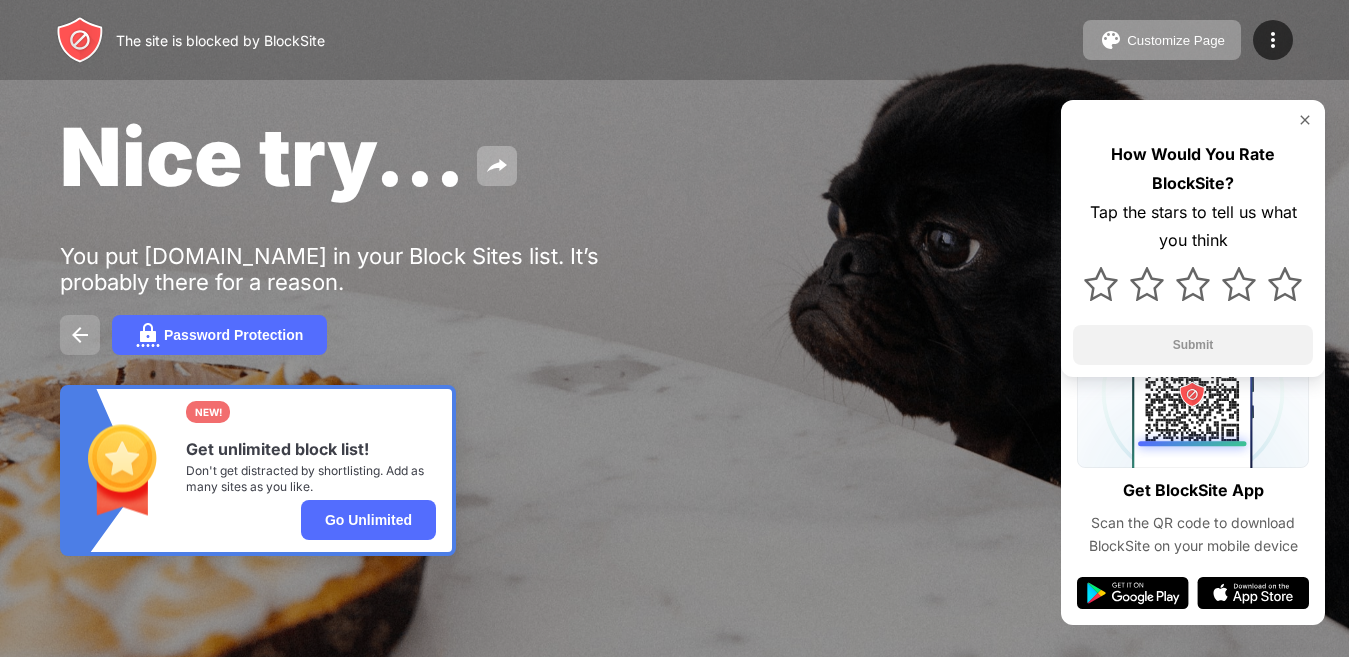 click at bounding box center [80, 335] 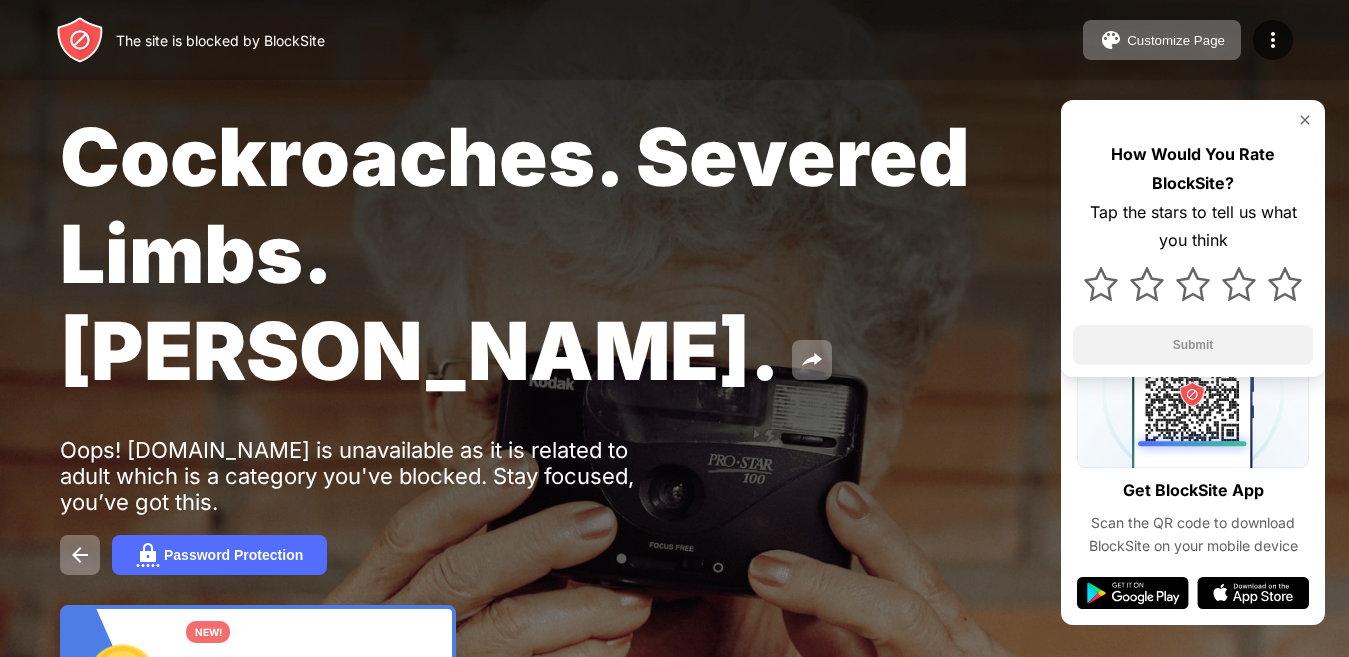 scroll, scrollTop: 0, scrollLeft: 0, axis: both 